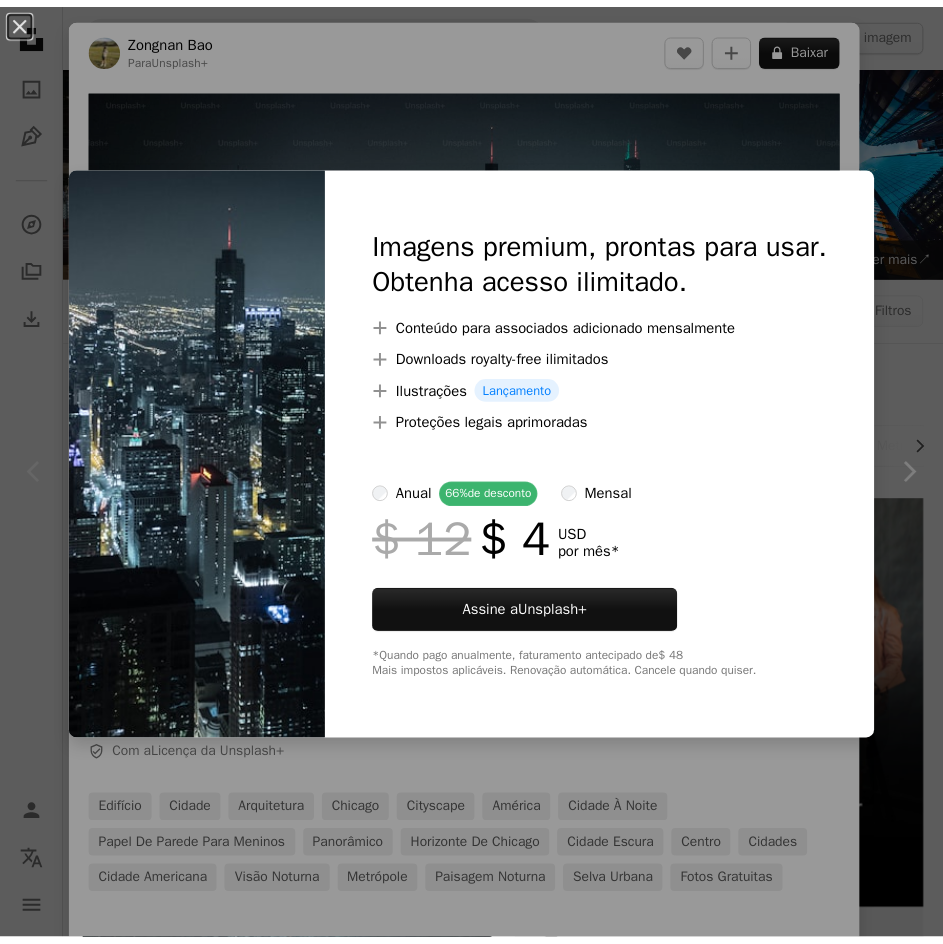 scroll, scrollTop: 0, scrollLeft: 0, axis: both 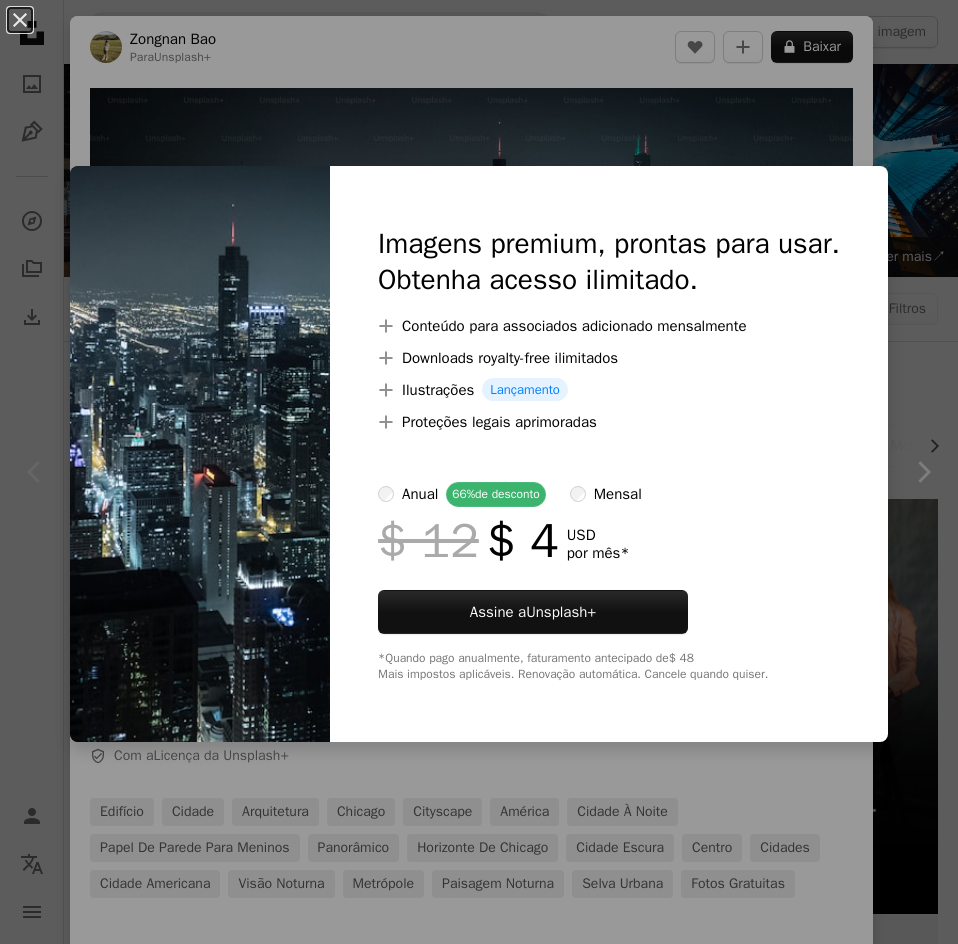 click on "An X shape Imagens premium, prontas para usar. Obtenha acesso ilimitado. A plus sign Conteúdo para associados adicionado mensalmente A plus sign Downloads royalty-free ilimitados A plus sign Ilustrações  Lançamento A plus sign Proteções legais aprimoradas anual 66%  de desconto mensal $ 12   $ 4 USD por mês * Assine a  Unsplash+ *Quando pago anualmente, faturamento antecipado de  $ 48 Mais impostos aplicáveis. Renovação automática. Cancele quando quiser." at bounding box center [479, 472] 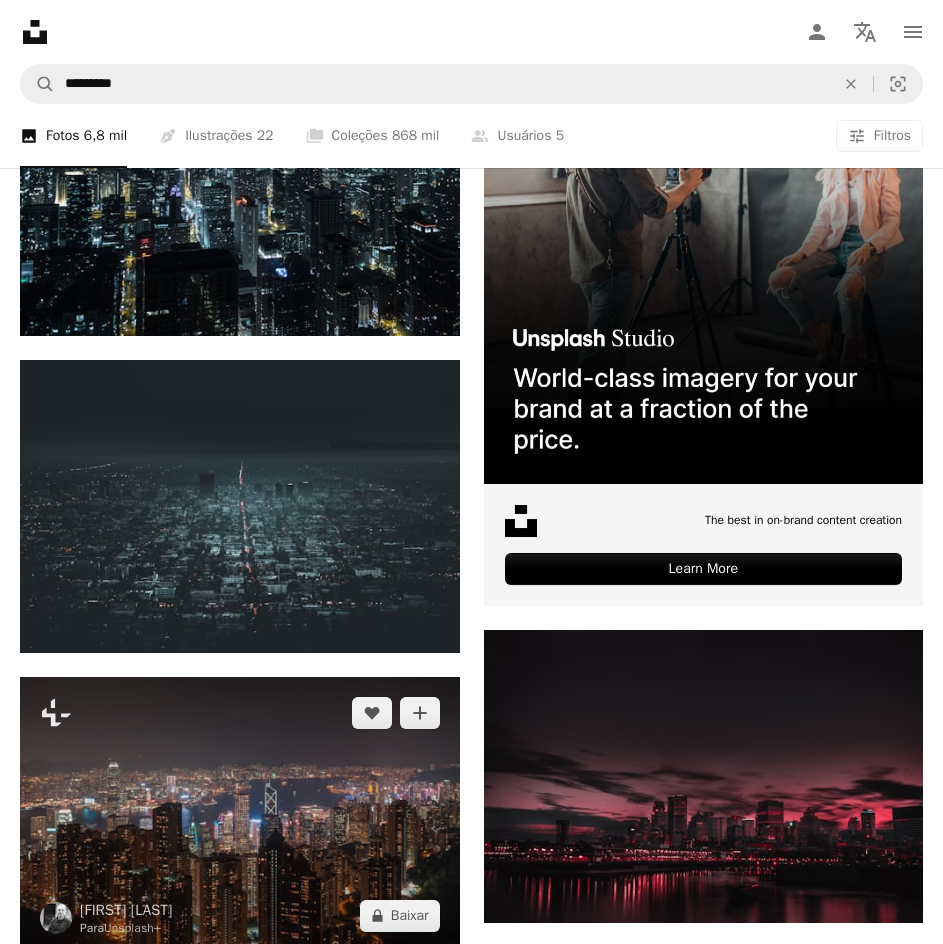 scroll, scrollTop: 700, scrollLeft: 0, axis: vertical 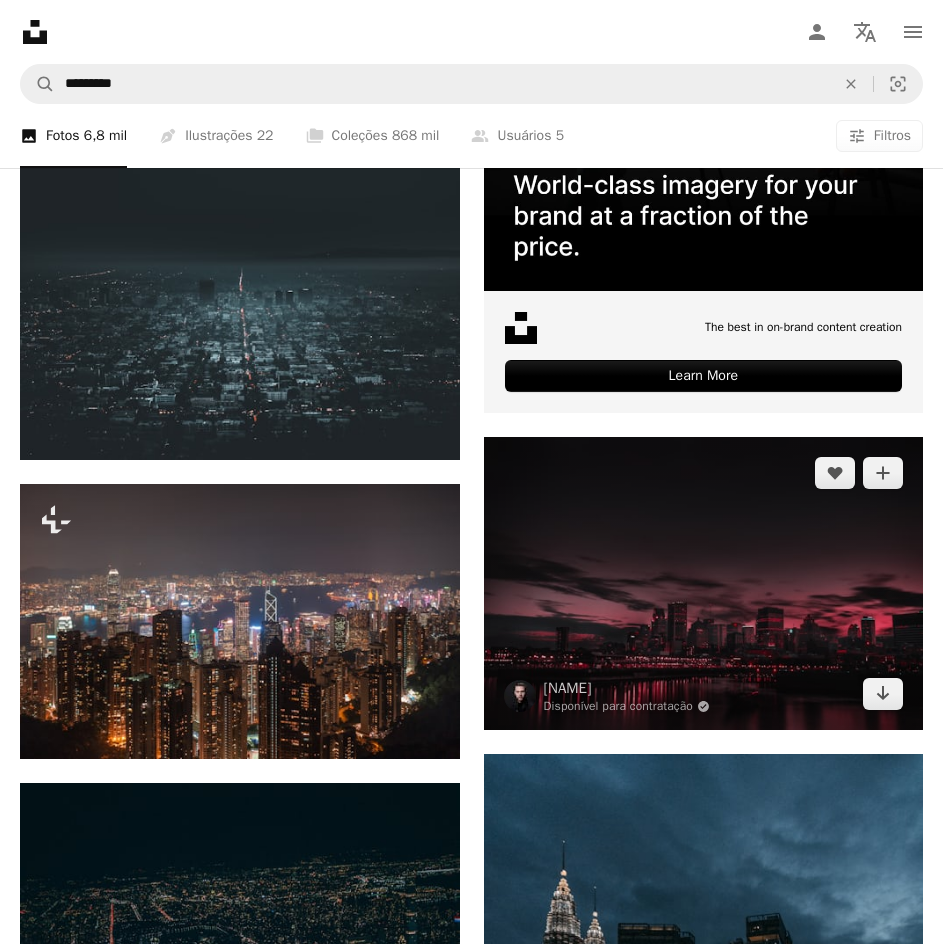 click at bounding box center (704, 583) 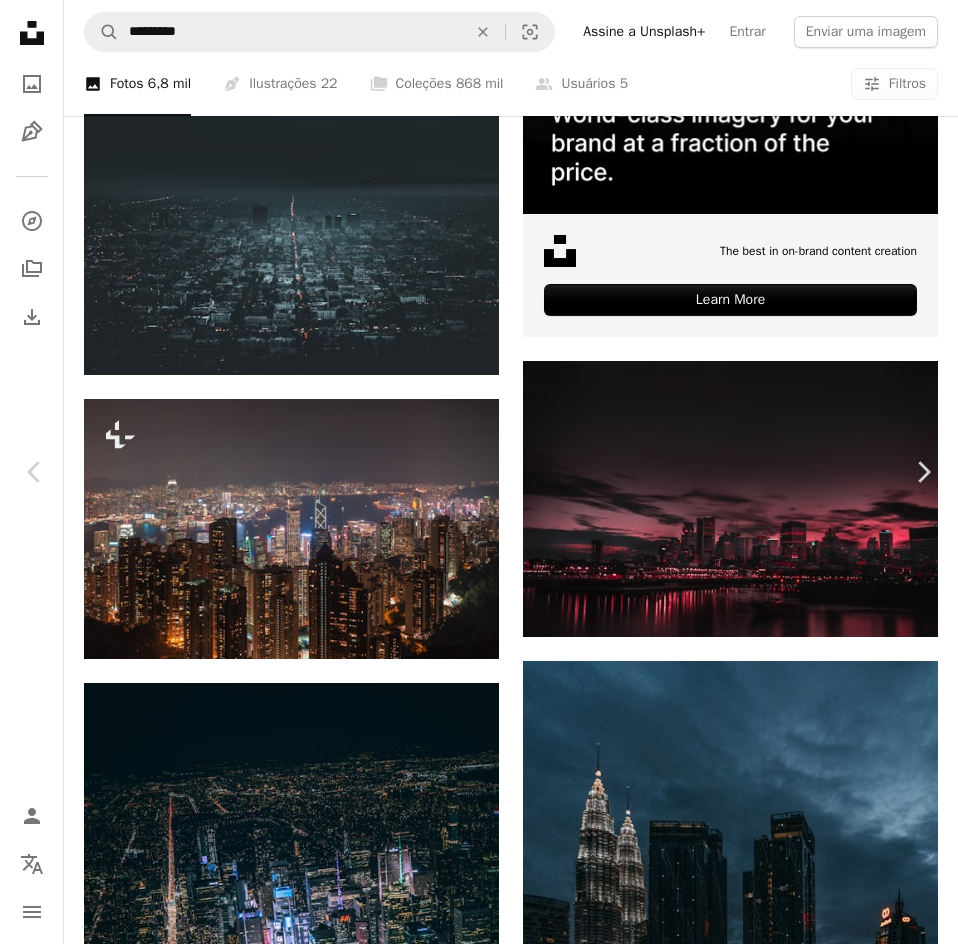 click on "Baixar gratuitamente" at bounding box center [742, 5019] 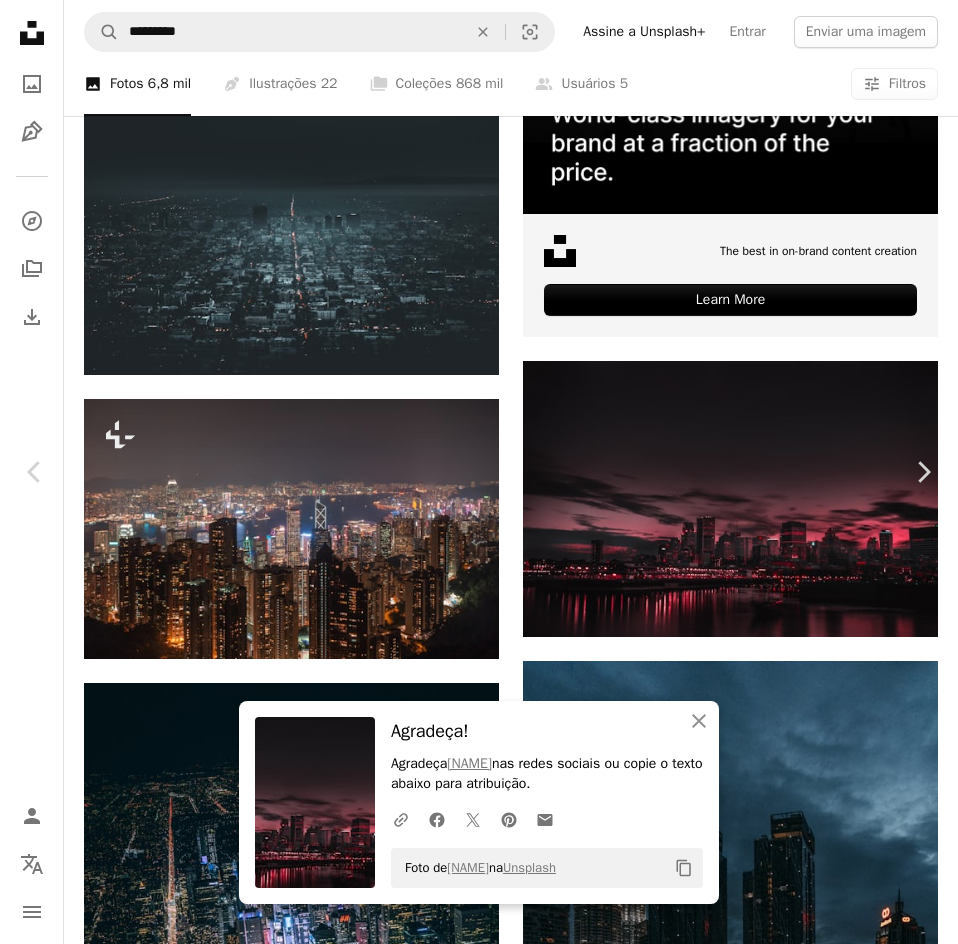 click on "An X shape Chevron left Chevron right An X shape Fechar Agradeça! Agradeça  [FIRST] [LAST]  nas redes sociais ou copie o texto abaixo para atribuição. A URL sharing icon (chains) Facebook icon X (formerly Twitter) icon Pinterest icon An envelope Foto de  [FIRST] [LAST]  na  Unsplash
Copy content [FIRST] [LAST] Disponível para contratação A checkmark inside of a circle A heart A plus sign Baixar gratuitamente Chevron down Zoom in Visualizações 15.132.659 Downloads 79.388 Destaque em Fotos ,  Wallpapers A forward-right arrow Compartilhar Info icon Informações More Actions A map marker [LOCATION], [CITY], [COUNTRY] Calendar outlined Publicada em  11 de [MONTH] de 2017 Camera NIKON CORPORATION, NIKON D3300 Safety Uso gratuito sob a  Licença da Unsplash cidade ocaso nuvem luz nuvem vermelho Canadá Cityscape assustador arranha-céu Skyline Luzes [CITY] humor nublado Longa exposição Quebeque papel de parede fundo edifício Fotos de stock gratuitas  |" at bounding box center (479, 5444) 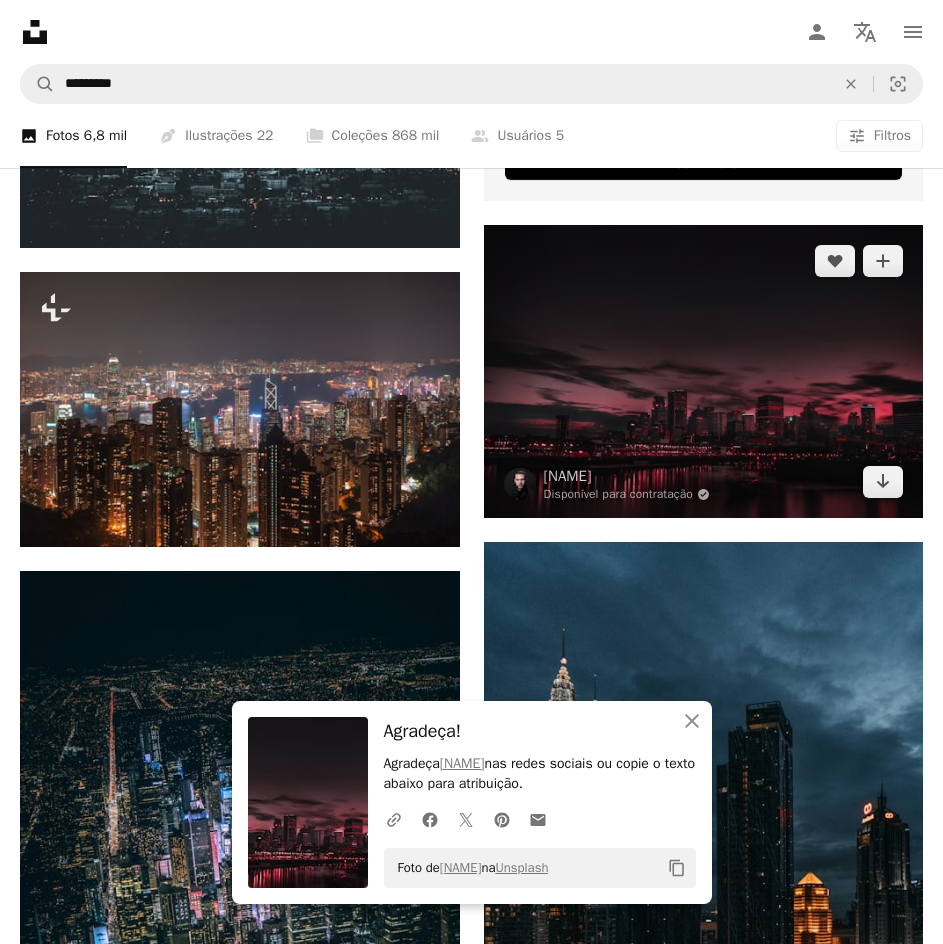 scroll, scrollTop: 700, scrollLeft: 0, axis: vertical 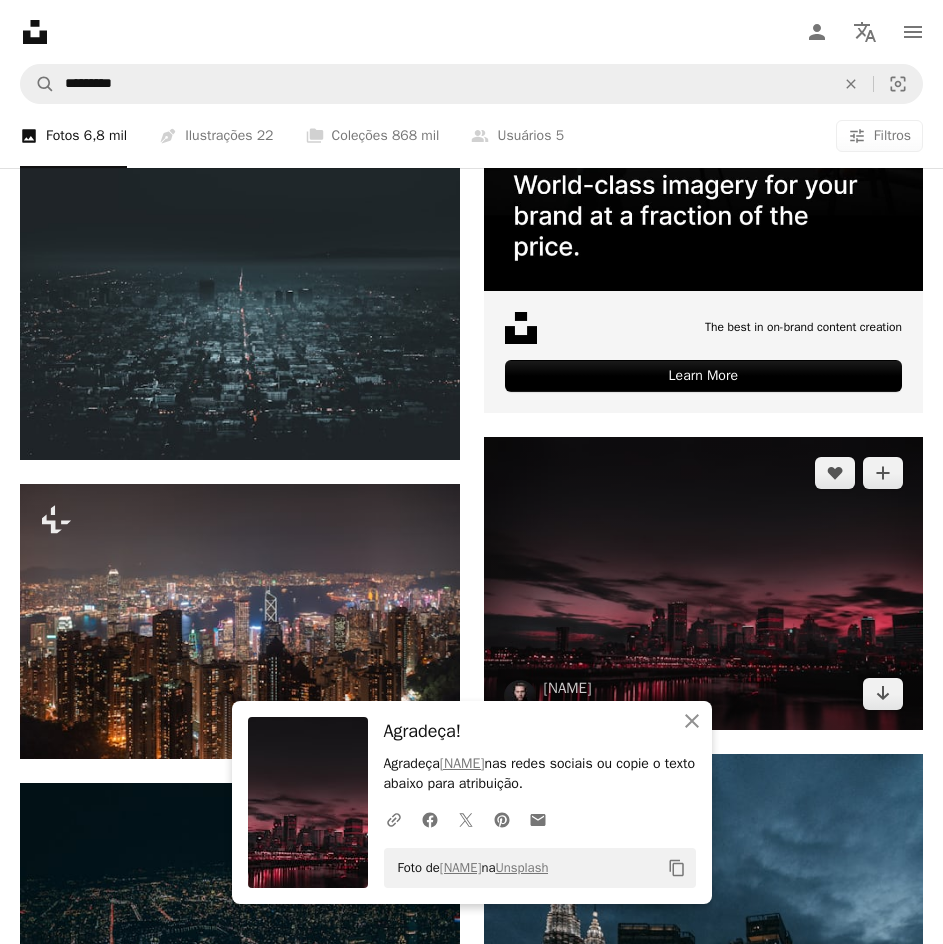 click at bounding box center [704, 583] 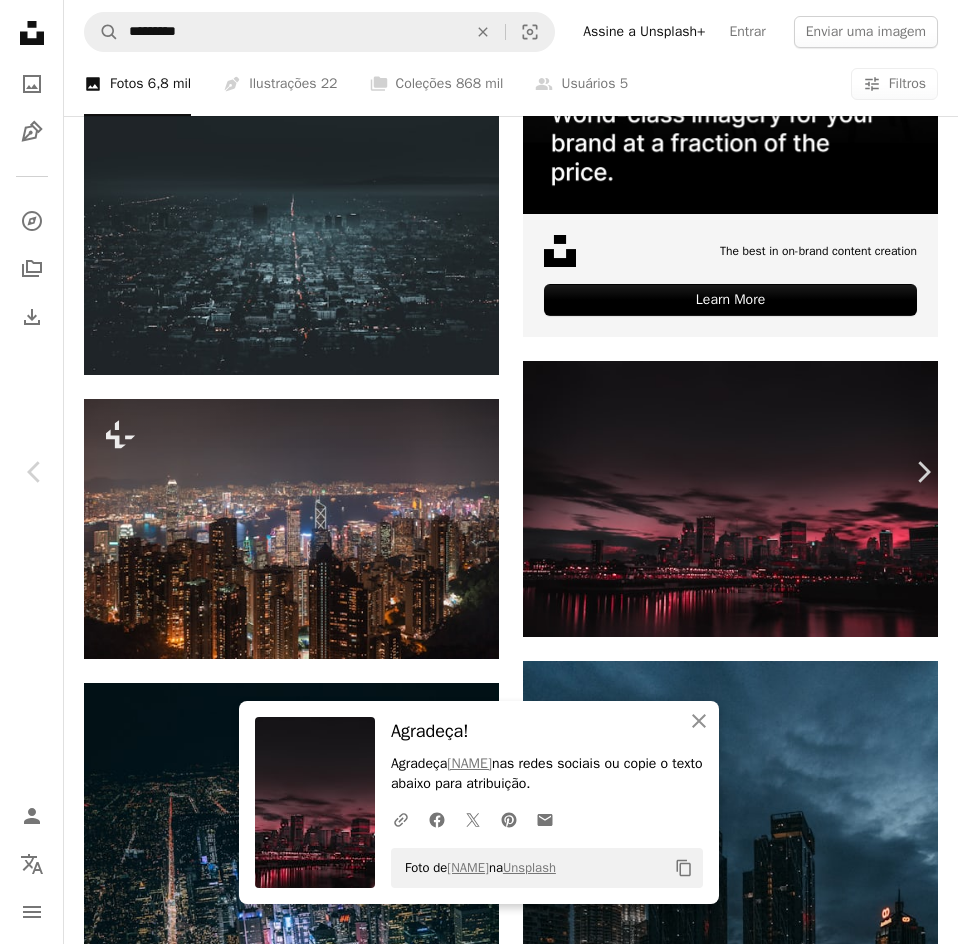 click on "Baixar gratuitamente" at bounding box center (742, 5019) 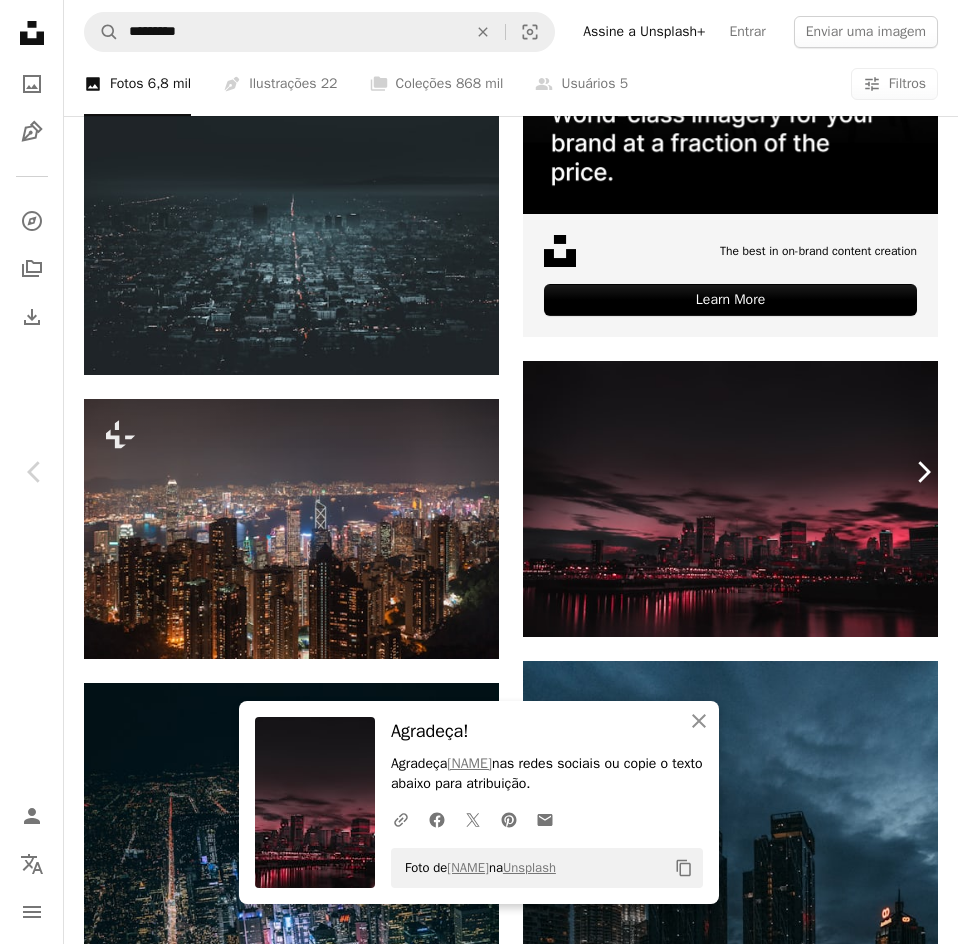 click on "Chevron right" at bounding box center [923, 472] 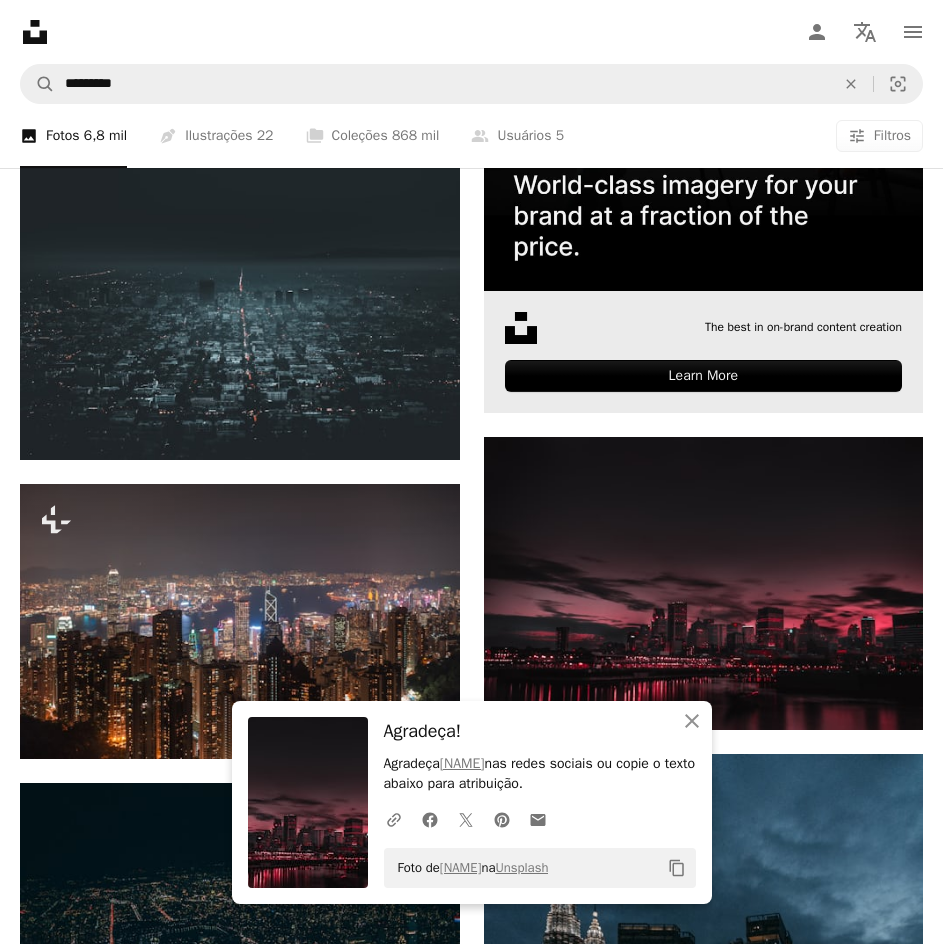 click on "–– ––– –––  –– ––– –  ––– –––  ––––  –   – –– –––  – – ––– –– –– –––– –– The best in on-brand content creation Learn More" at bounding box center [704, 352] 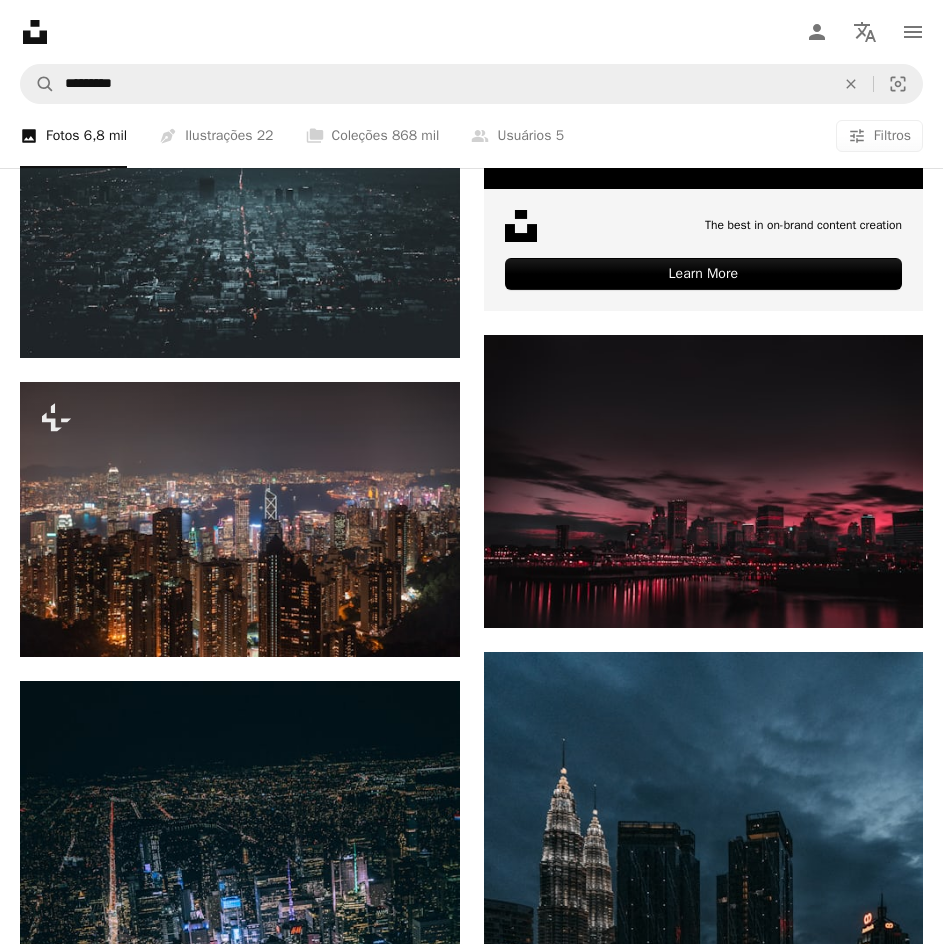 scroll, scrollTop: 800, scrollLeft: 0, axis: vertical 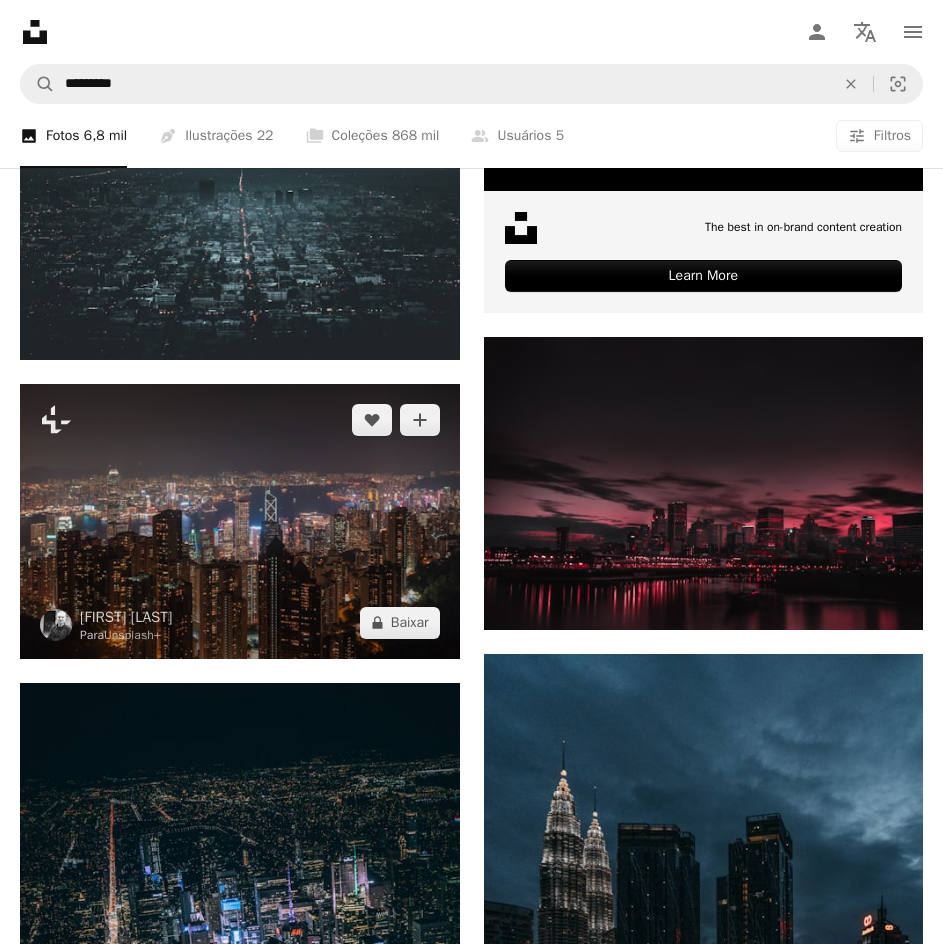 click at bounding box center (240, 521) 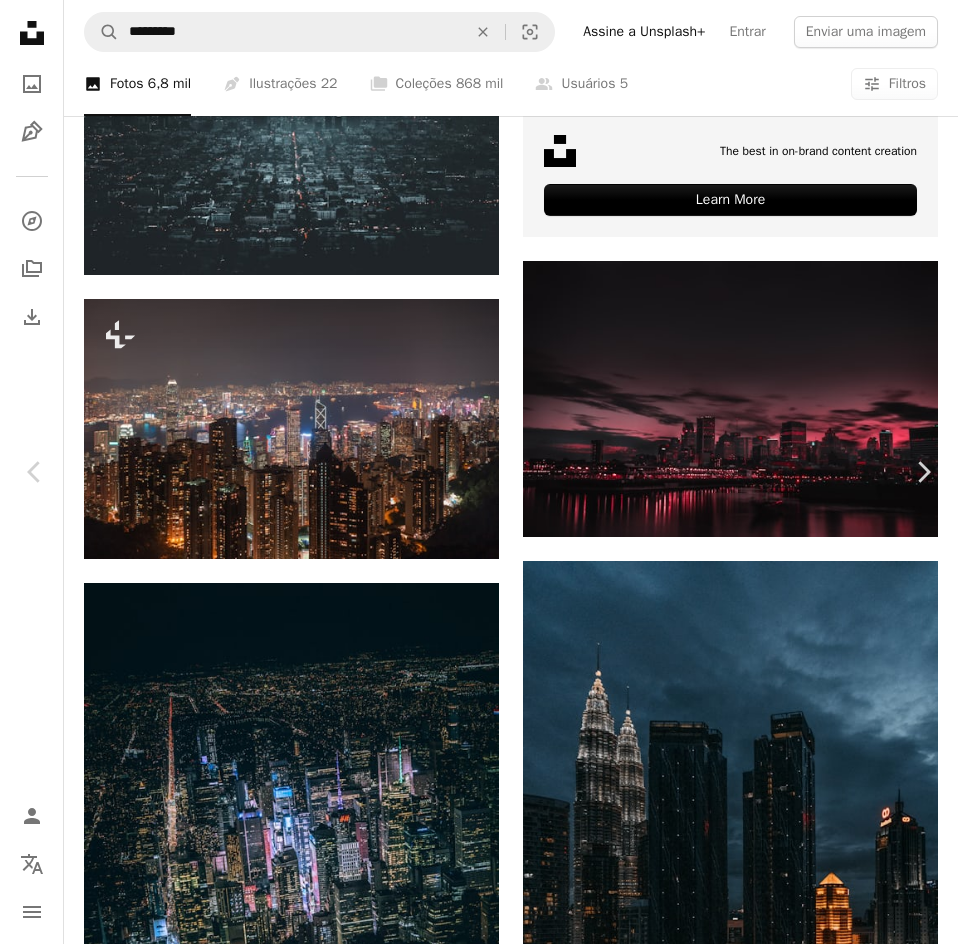 click on "An X shape" at bounding box center (20, 20) 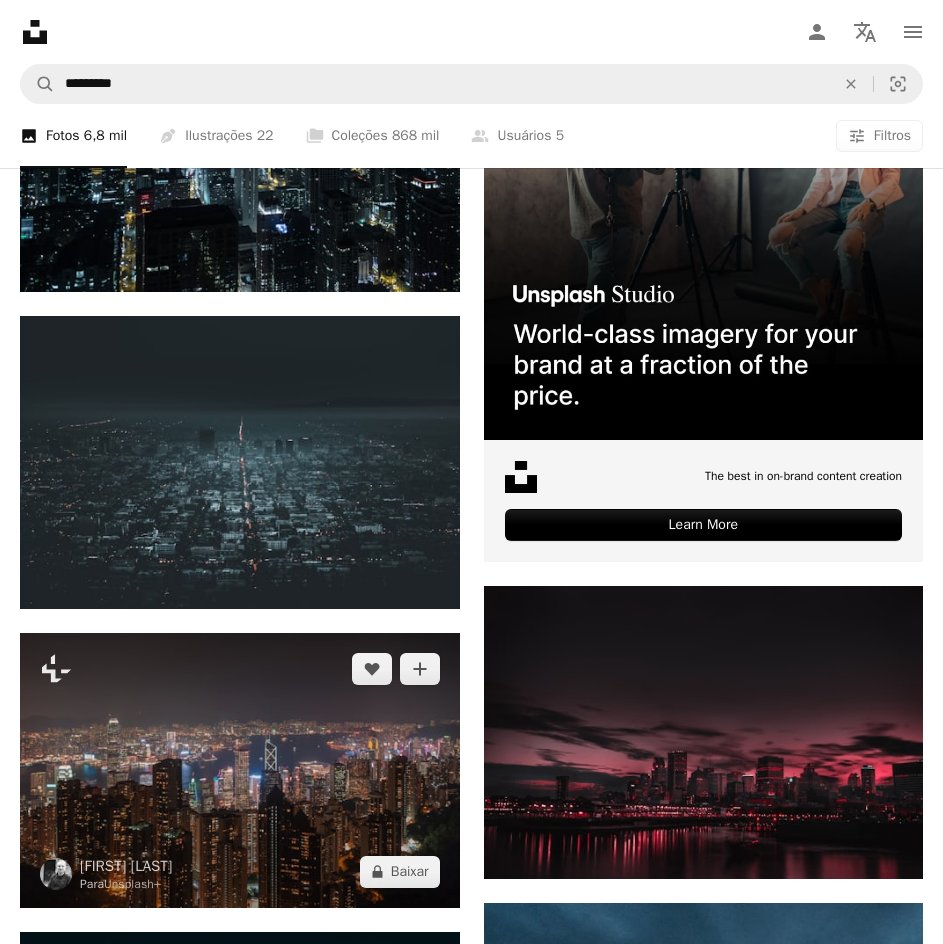 scroll, scrollTop: 500, scrollLeft: 0, axis: vertical 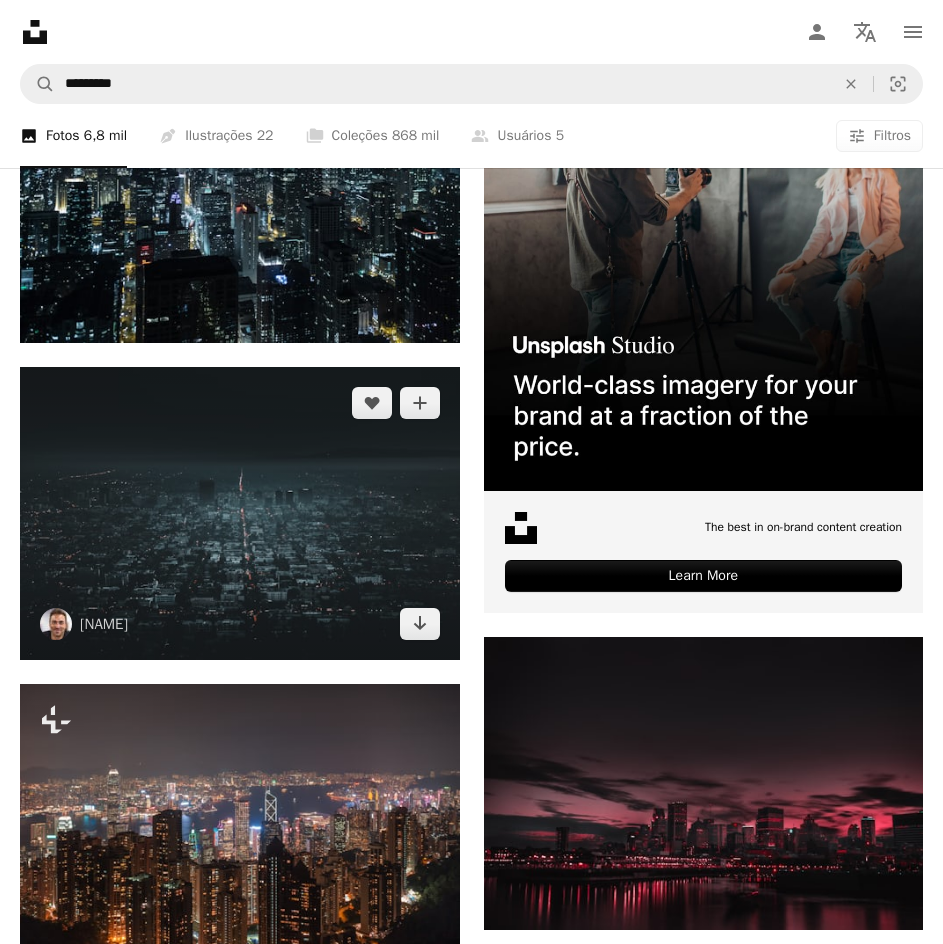 click at bounding box center (240, 513) 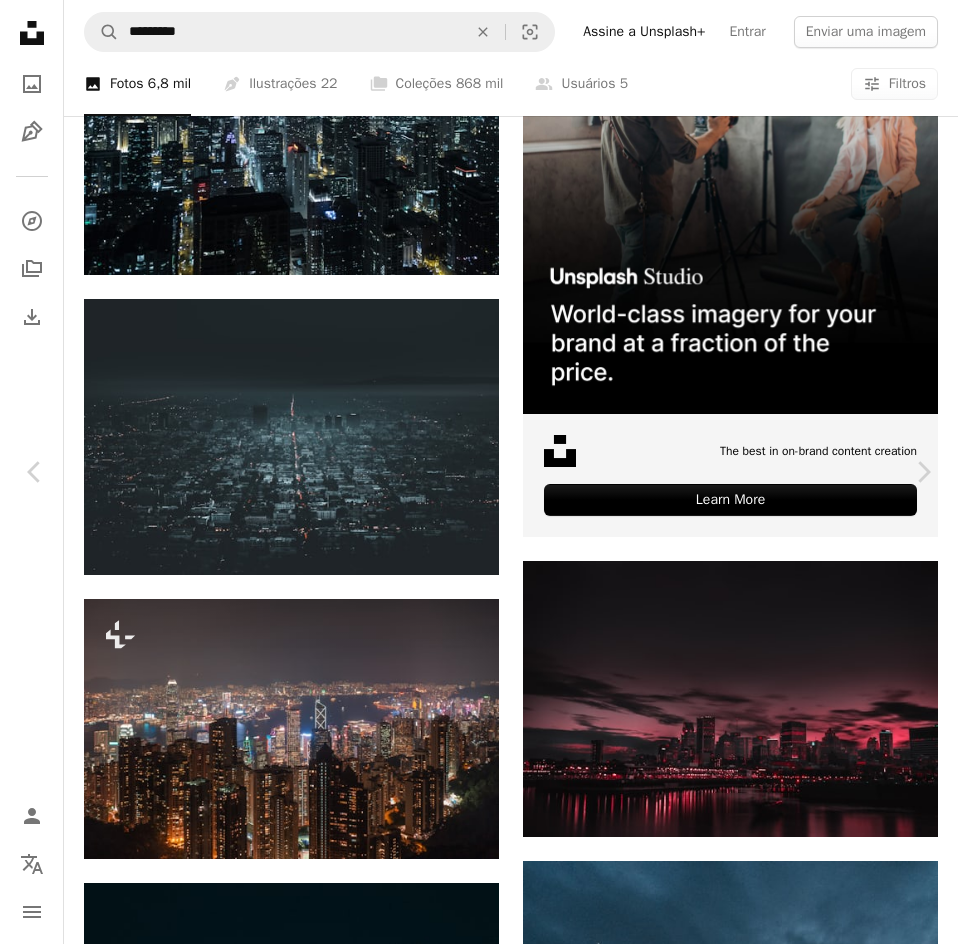 click on "Baixar gratuitamente" at bounding box center (742, 5219) 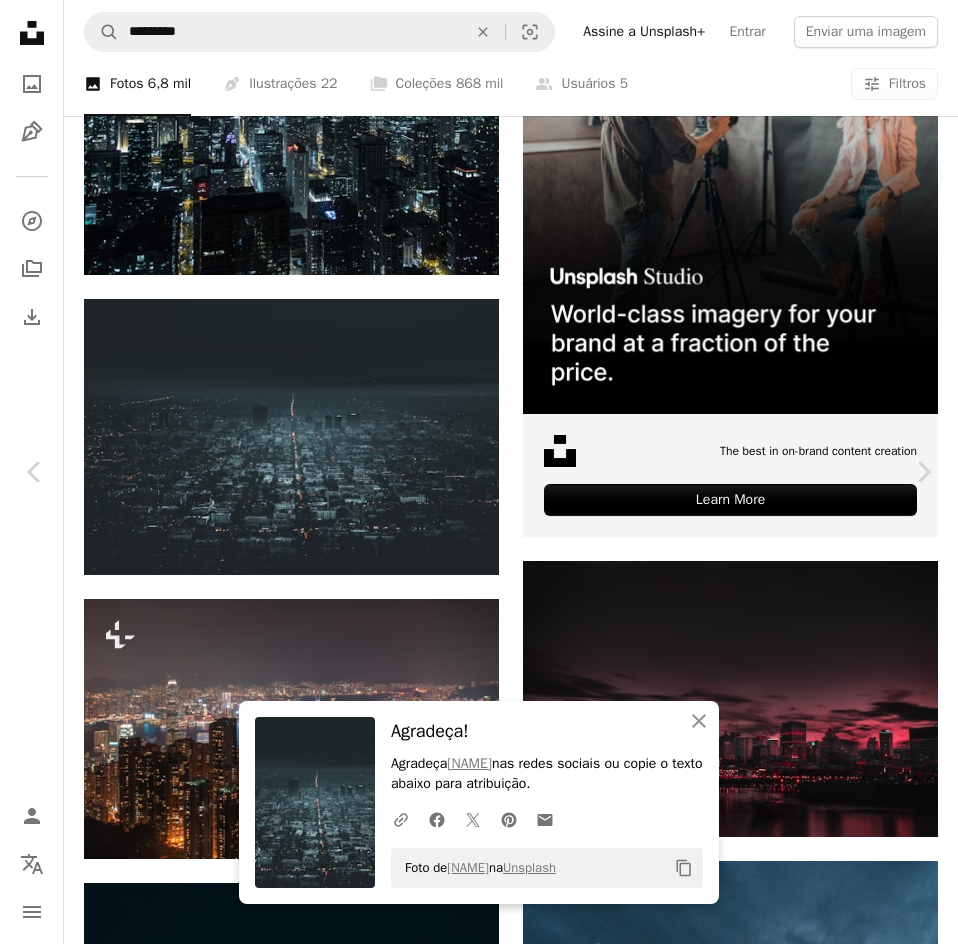 click on "An X shape Chevron left Chevron right An X shape Fechar Agradeça! Agradeça  [FIRST] [LAST]  nas redes sociais ou copie o texto abaixo para atribuição. A URL sharing icon (chains) Facebook icon X (formerly Twitter) icon Pinterest icon An envelope Foto de  [FIRST] [LAST]  na  Unsplash
Copy content [FIRST] [LAST] [FIRST] [LAST] A heart A plus sign Baixar gratuitamente Chevron down Zoom in Visualizações 10.887.363 Downloads 24.628 Destaque em Fotos A forward-right arrow Compartilhar Info icon Informações More Actions A map marker [LOCATION], [CITY], [COUNTRY] Calendar outlined Publicada em  8 de [MONTH] de 2018 Camera Canon, EOS 6D Safety Uso gratuito sob a  Licença da Unsplash edifício cidade escuro Noite [CITY] Hills Moody papel de parede cinza cenário urbano ao ar livre cidade Estados Unidos panorâmico Vista aérea observatório griffith metrópole Fotos de stock gratuitas Pesquise imagens premium relacionadas na iStock  |  Economize 20% com o código UNSPLASH20 Ver mais na iStock" at bounding box center [479, 5644] 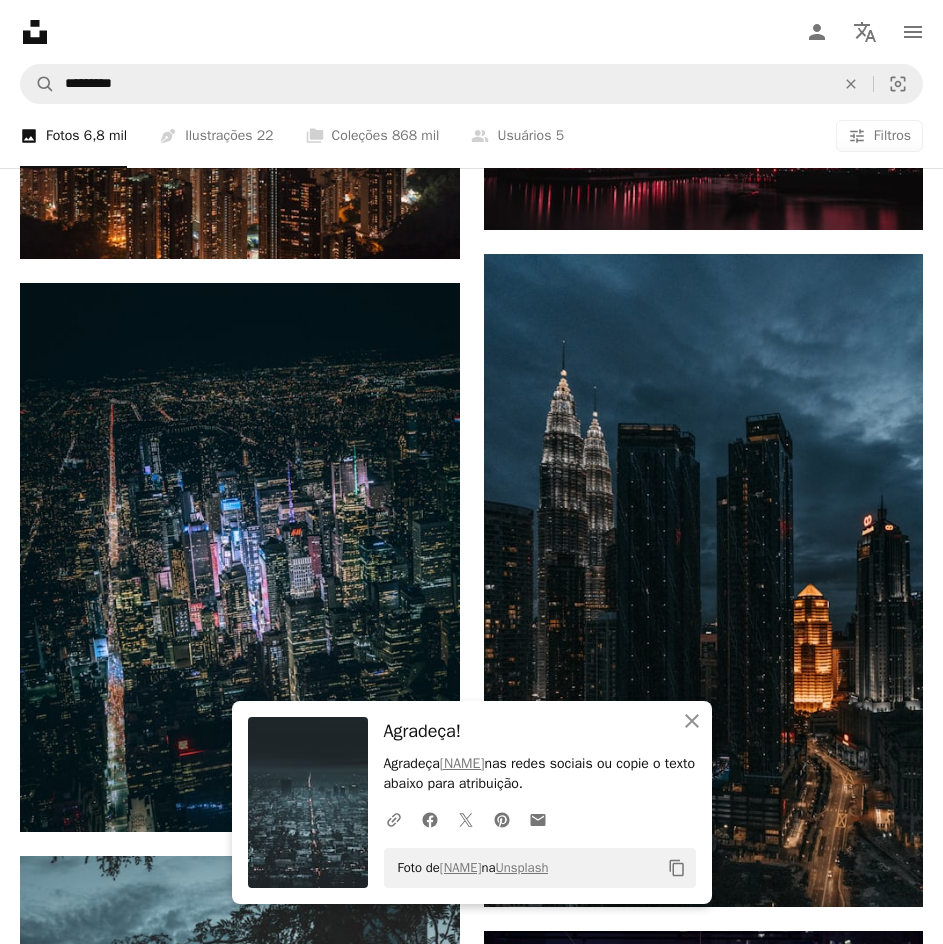 scroll, scrollTop: 2100, scrollLeft: 0, axis: vertical 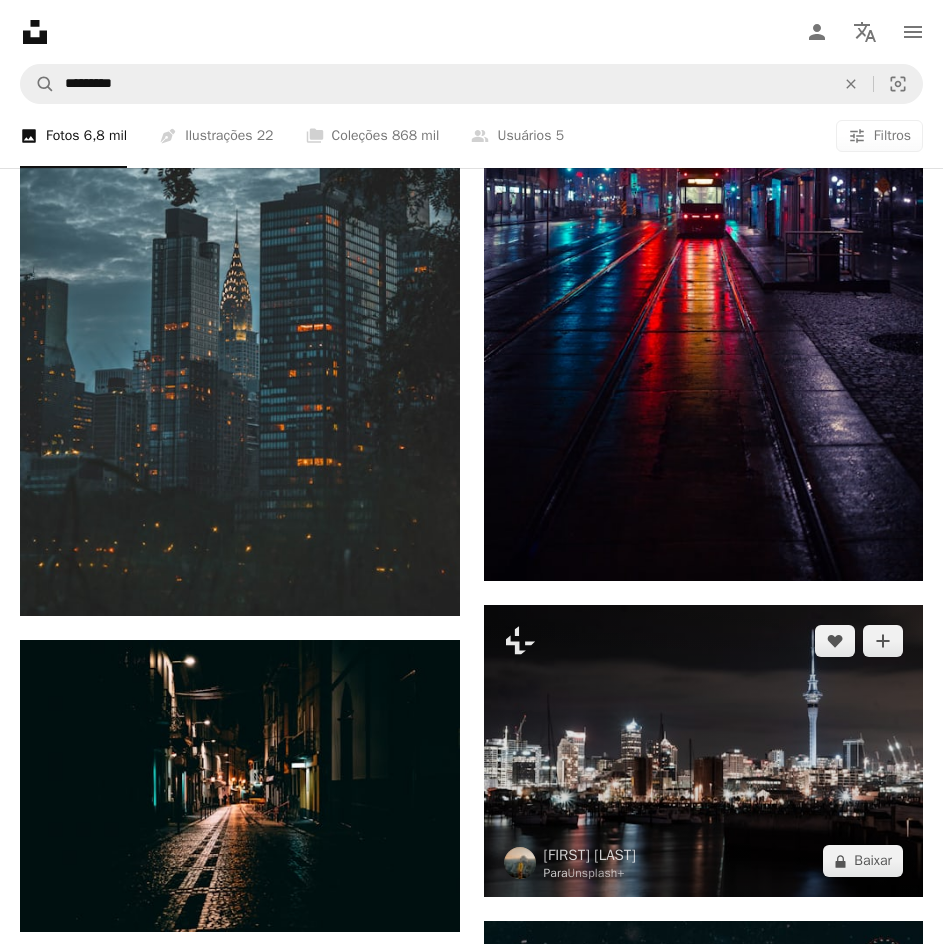 click at bounding box center [704, 751] 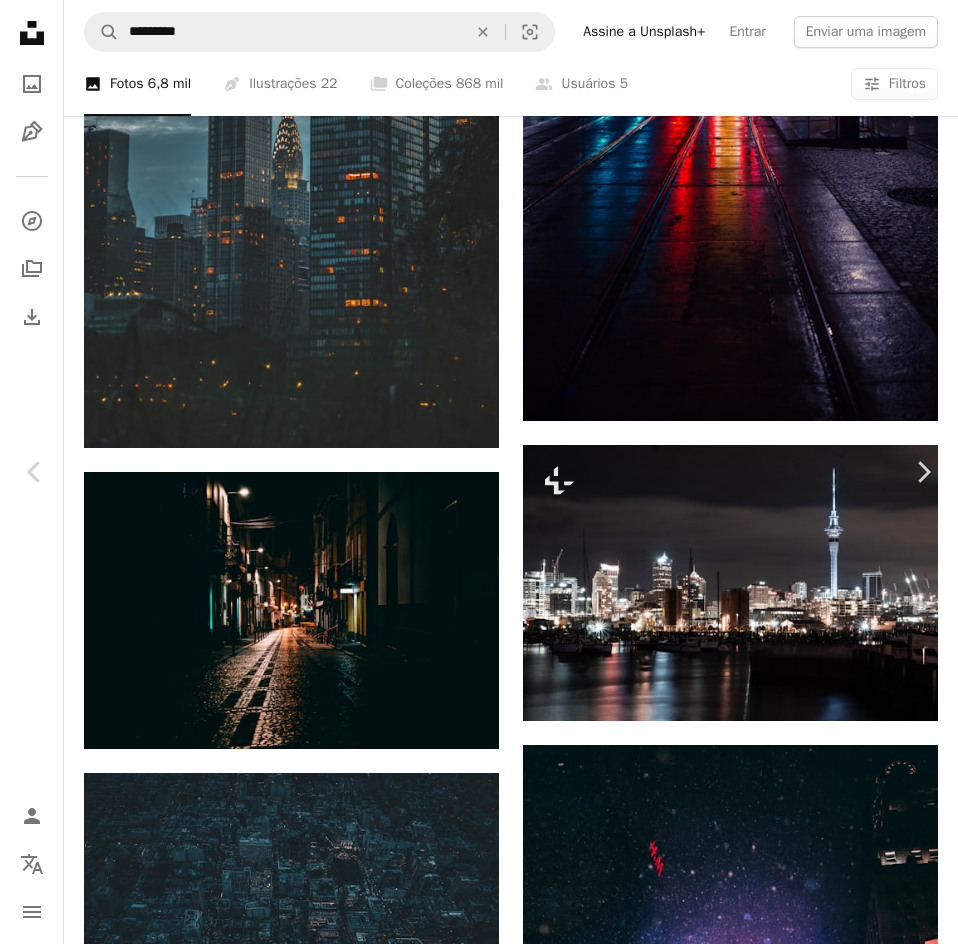click on "An X shape Chevron left Chevron right [FIRST] [LAST] Para  Unsplash+ A heart A plus sign A lock Baixar Zoom in A forward-right arrow Compartilhar More Actions A map marker [CITY], [COUNTRY] Calendar outlined Publicada em  26 de [MONTH] de 2023 Safety Com a  Licença da Unsplash+ cidade Noite Nova Zelândia urbano Renderização 3D imagem digital Cidade da Noite Cityscape prestar cidade à noite infra-estrutura [CITY] cidade escura porto orla marítima vista noturna da cidade poluição luminosa cidade negra Imagens Creative Commons Desta série Plus sign for Unsplash+ Imagens relacionadas Plus sign for Unsplash+ A heart A plus sign [FIRST] [LAST] Para  Unsplash+ A lock Baixar Plus sign for Unsplash+ A heart A plus sign [FIRST] [LAST] Para  Unsplash+ A lock Baixar Plus sign for Unsplash+ A heart A plus sign Getty Images Para  Unsplash+ A lock Baixar Plus sign for Unsplash+ A heart A plus sign Getty Images Para  Unsplash+ A lock Baixar Plus sign for Unsplash+ A heart A plus sign Getty Images" at bounding box center [479, 4044] 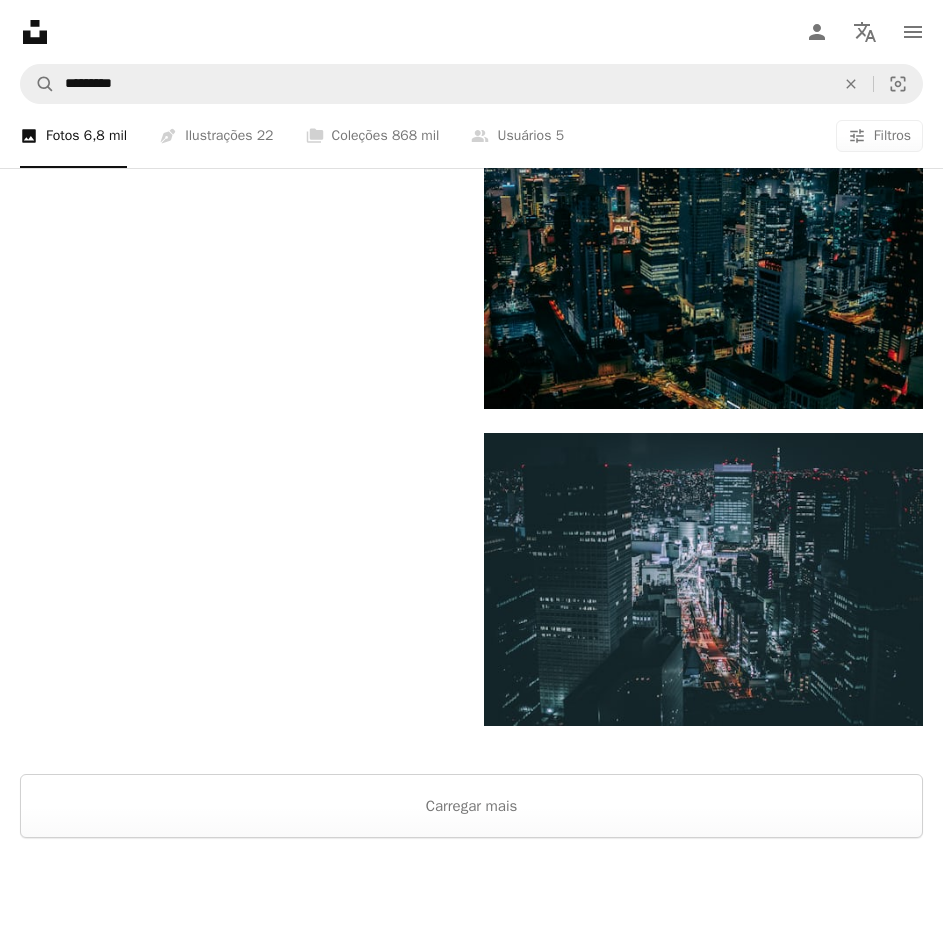 scroll, scrollTop: 4648, scrollLeft: 0, axis: vertical 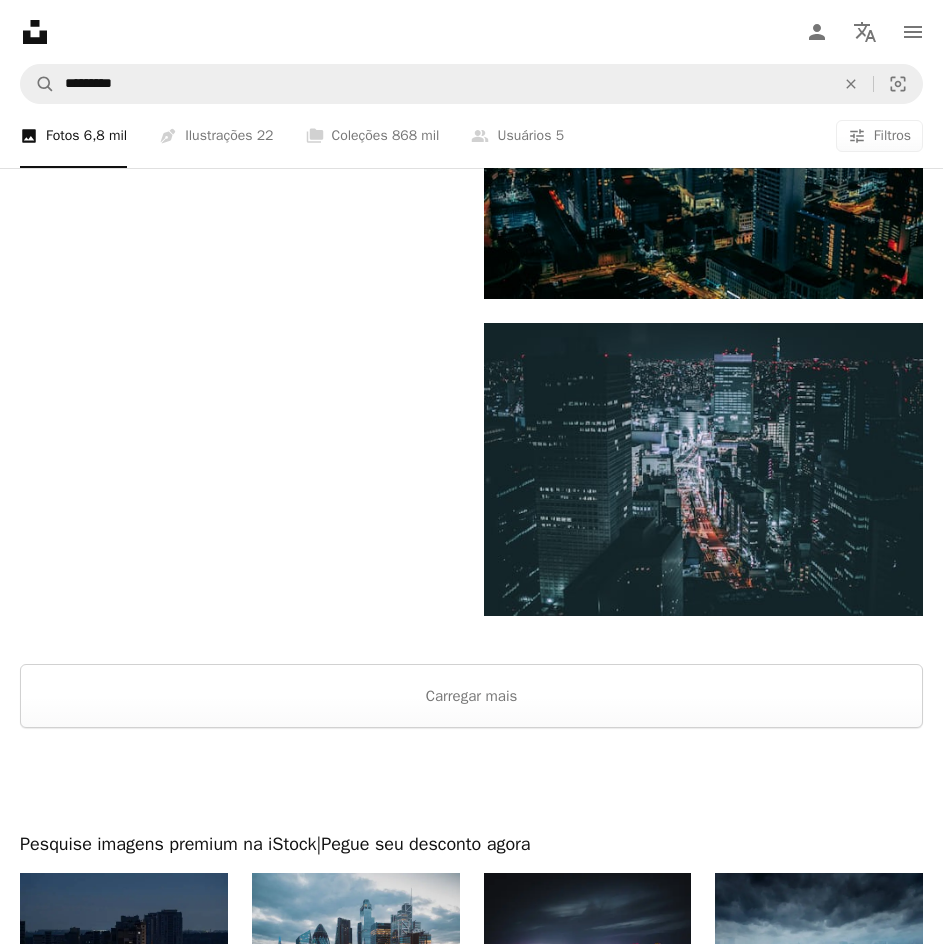 click at bounding box center (356, 942) 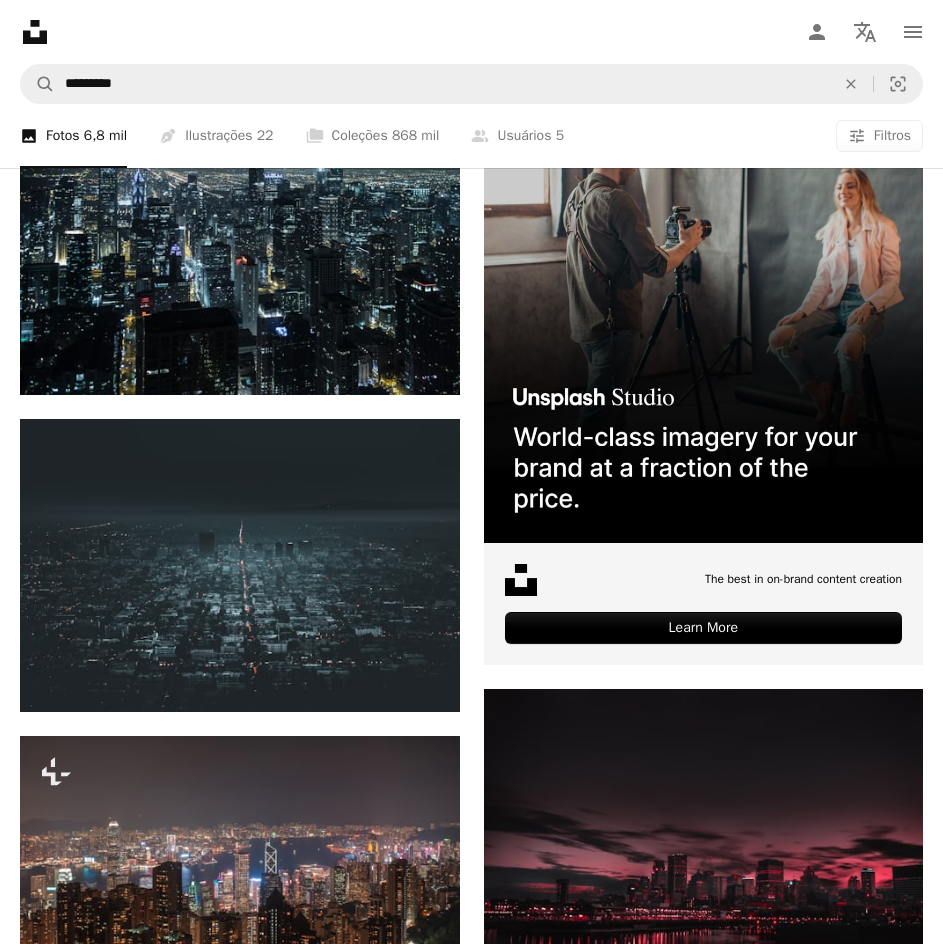 scroll, scrollTop: 0, scrollLeft: 0, axis: both 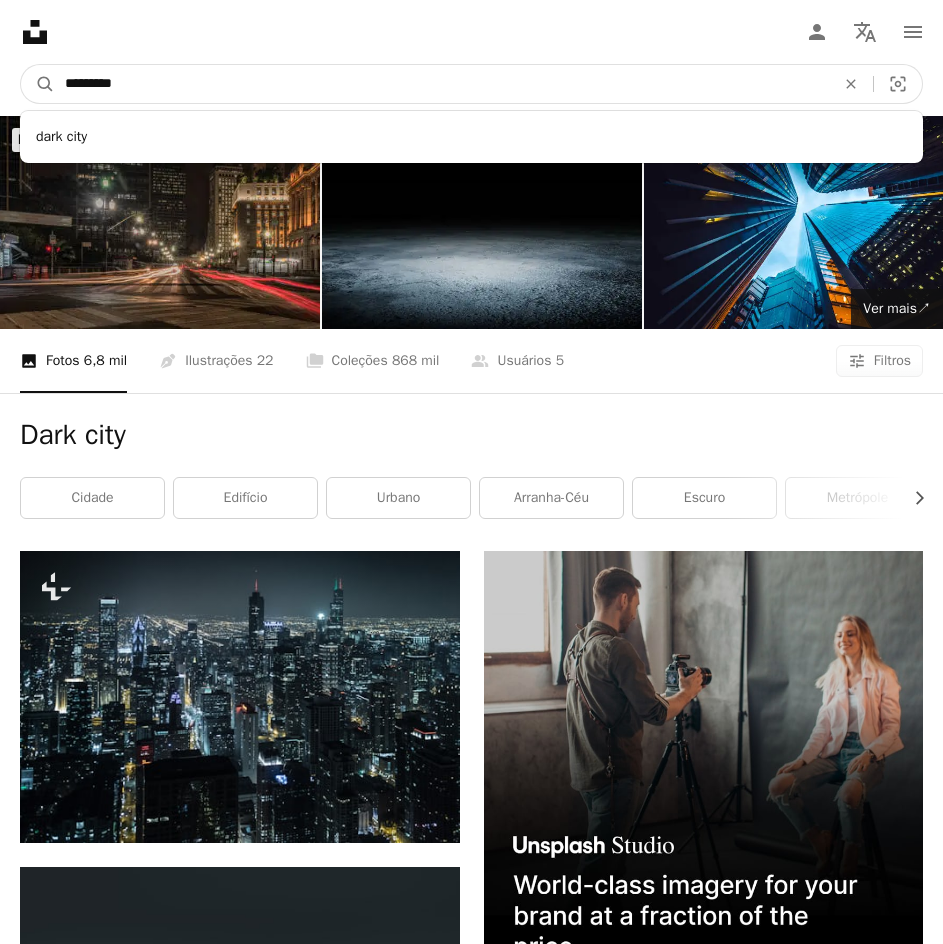 drag, startPoint x: 200, startPoint y: 32, endPoint x: -90, endPoint y: 34, distance: 290.0069 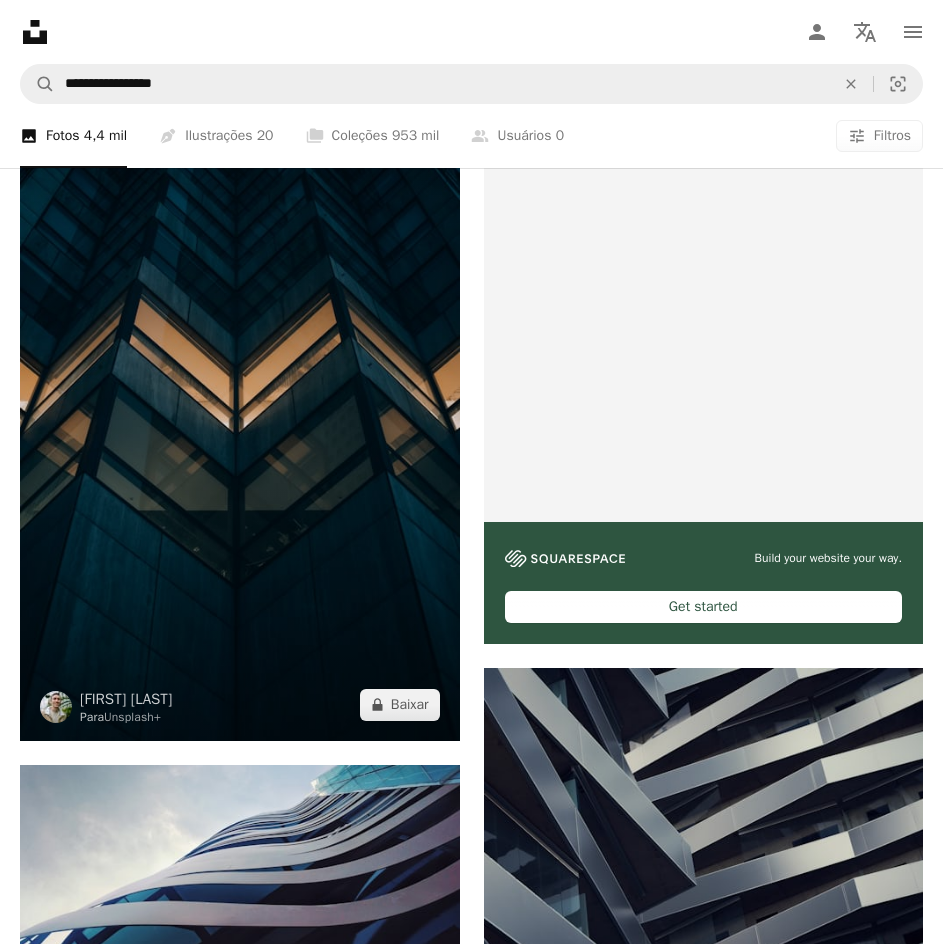 scroll, scrollTop: 500, scrollLeft: 0, axis: vertical 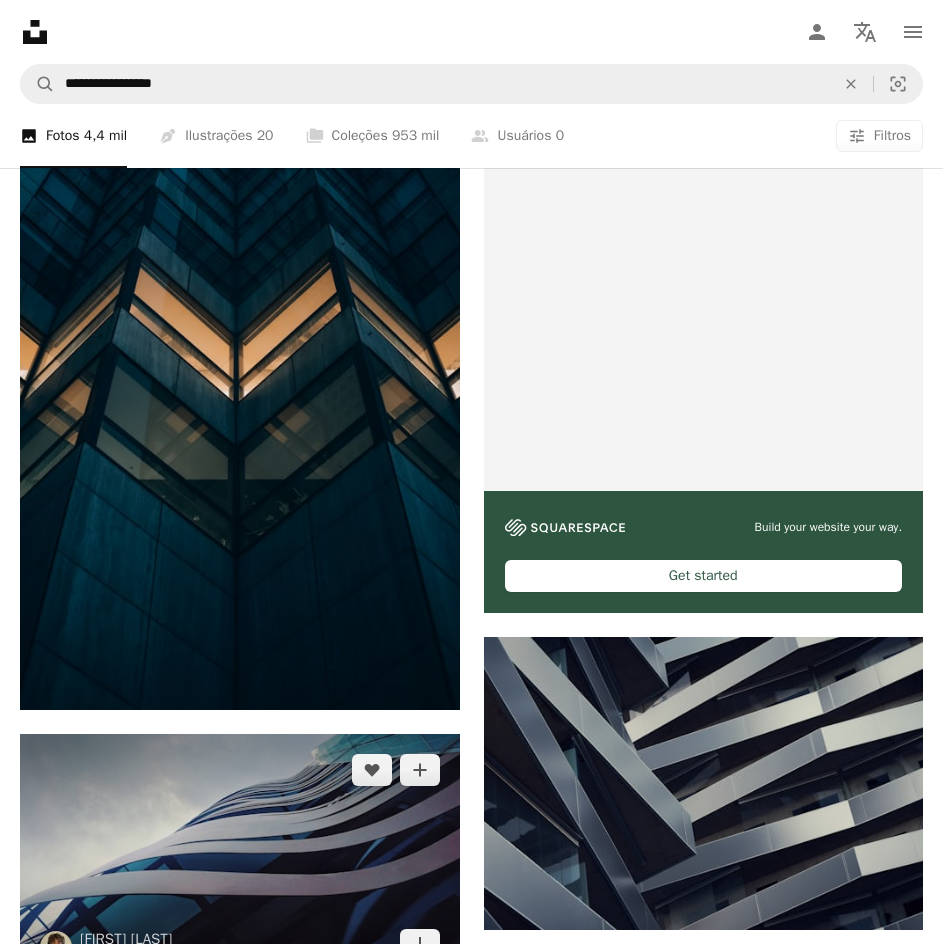 click at bounding box center (240, 857) 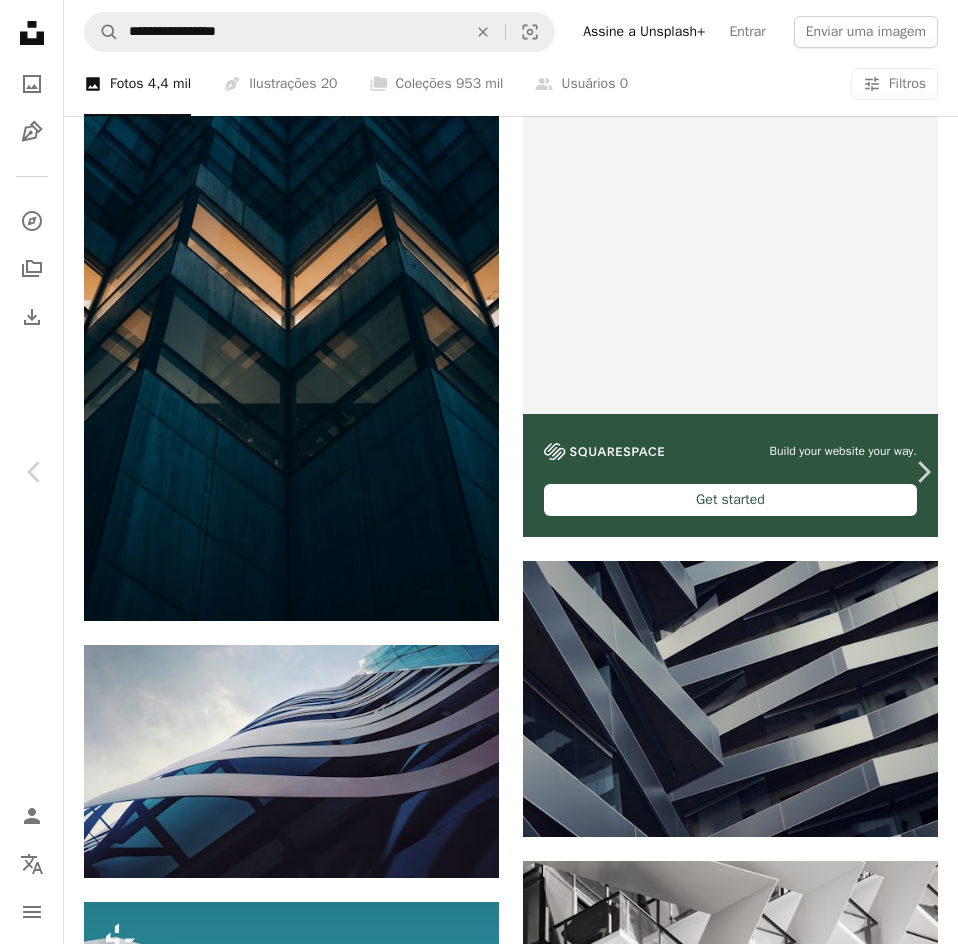 click on "Baixar gratuitamente" at bounding box center [742, 6319] 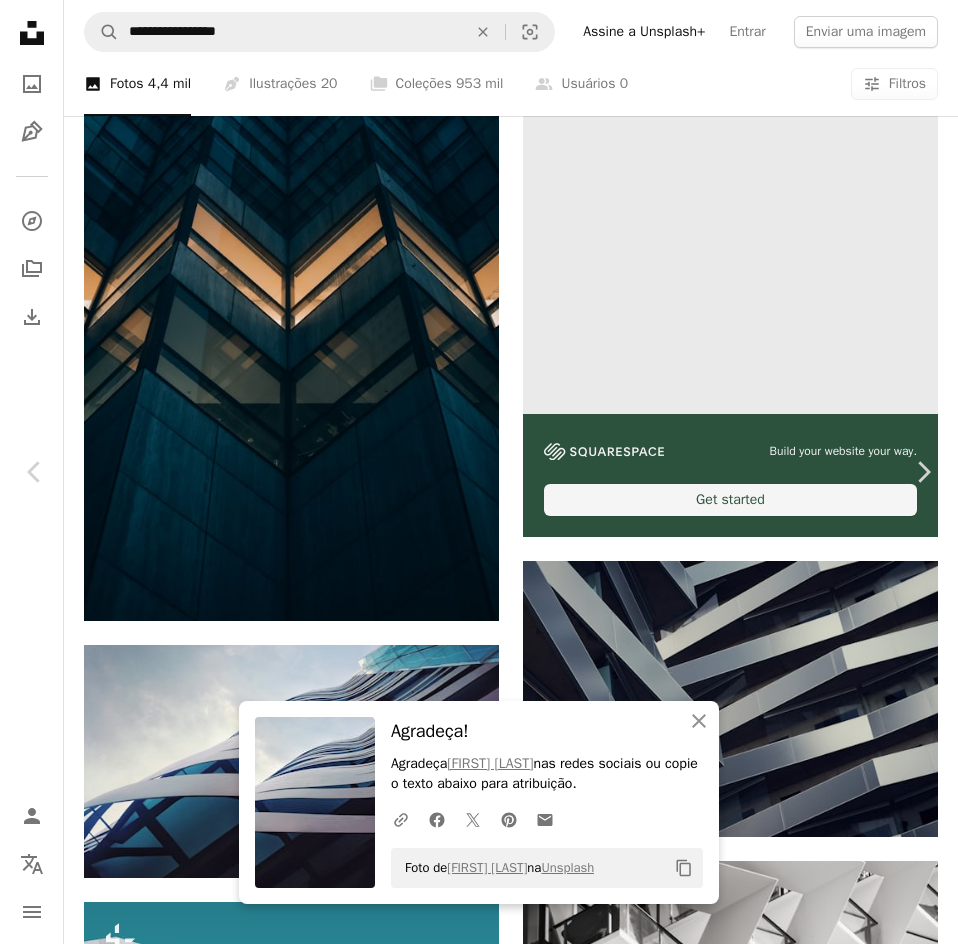 click on "An X shape Chevron left Chevron right An X shape Fechar Agradeça! Agradeça  [FIRST] [LAST]  nas redes sociais ou copie o texto abaixo para atribuição. A URL sharing icon (chains) Facebook icon X (formerly Twitter) icon Pinterest icon An envelope Foto de  [FIRST] [LAST]  na  Unsplash
Copy content [FIRST] [LAST] Disponível para contratação A checkmark inside of a circle A heart A plus sign Baixar gratuitamente Chevron down Zoom in Visualizações 90.687 Downloads 1.484 A forward-right arrow Compartilhar Info icon Informações More Actions A map marker [CITY], [COUNTRY] Calendar outlined Publicada em  10 de [MONTH] de 2019 Camera Sony, E5803 Safety Uso gratuito sob a  Licença da Unsplash abstrair edifício cidade arquitetura [CITY] [COUNTRY] Skyline Ruas Curvas Catalunha cinza mobiliário avião urbano areia veículo cadeira transporte prédio de escritórios ao ar livre Fotos gratuitas Pesquise imagens premium relacionadas na iStock  |  Economize 20% com o código UNSPLASH20 Ver mais na iStock" at bounding box center [479, 6744] 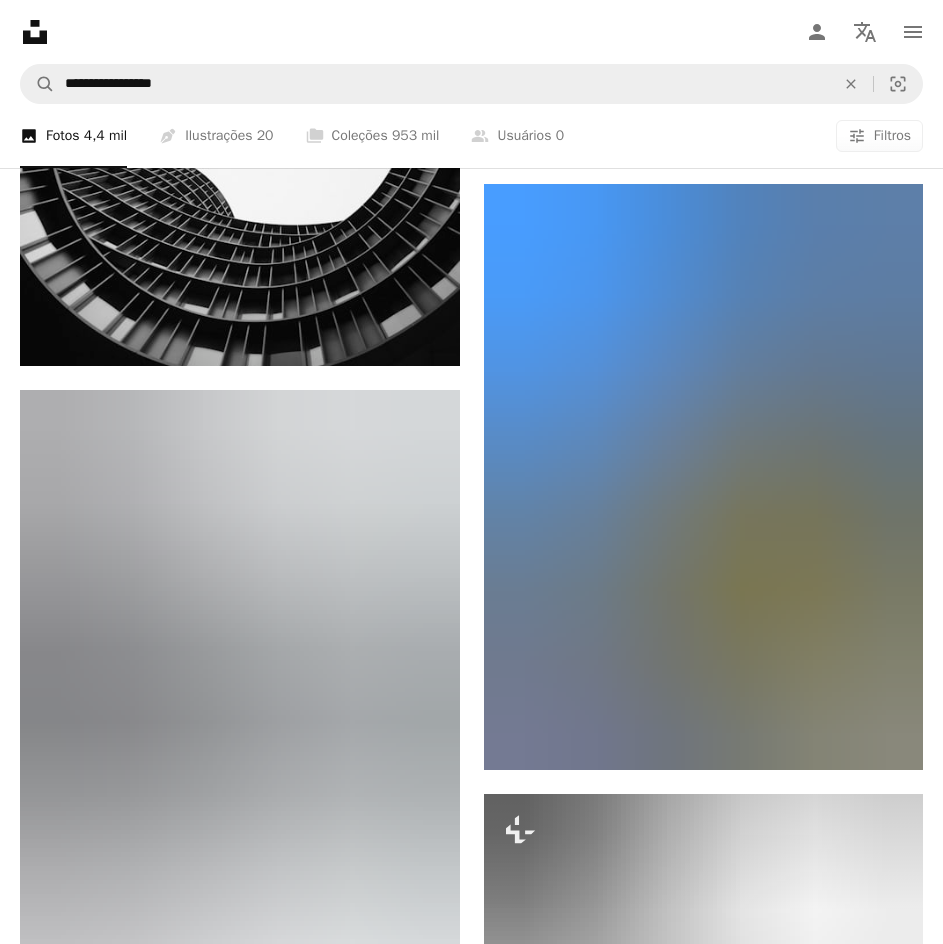 scroll, scrollTop: 2100, scrollLeft: 0, axis: vertical 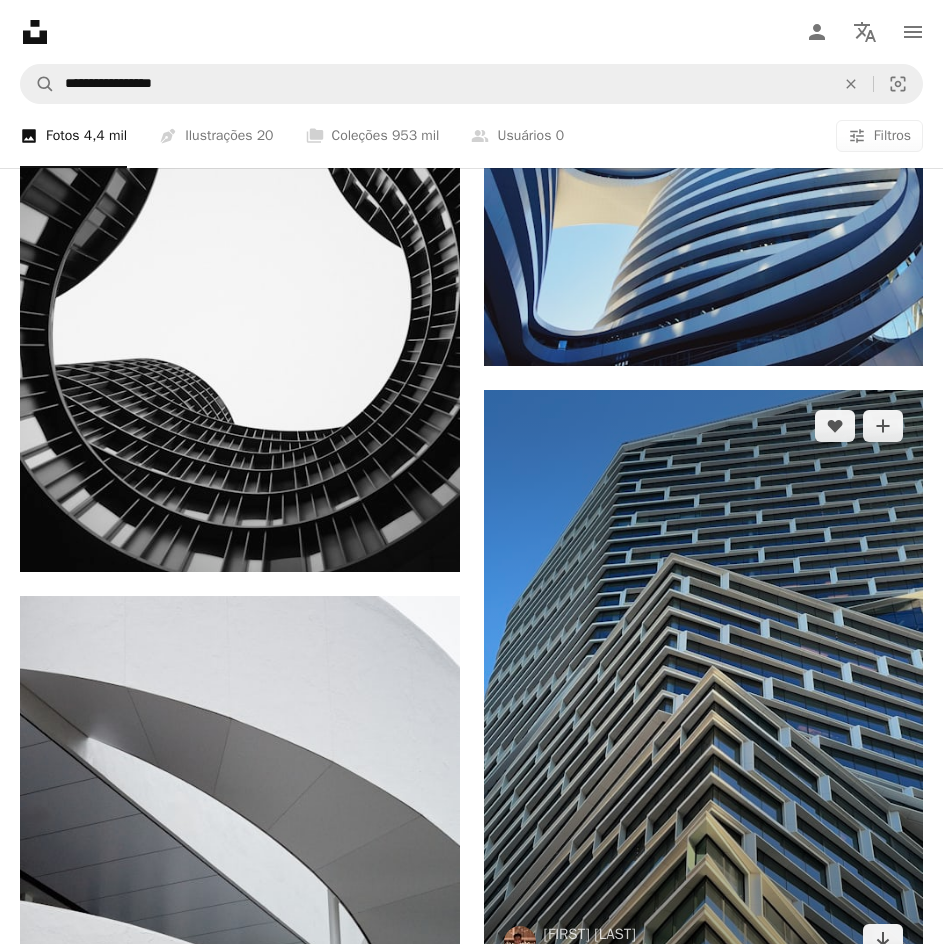 click at bounding box center (704, 683) 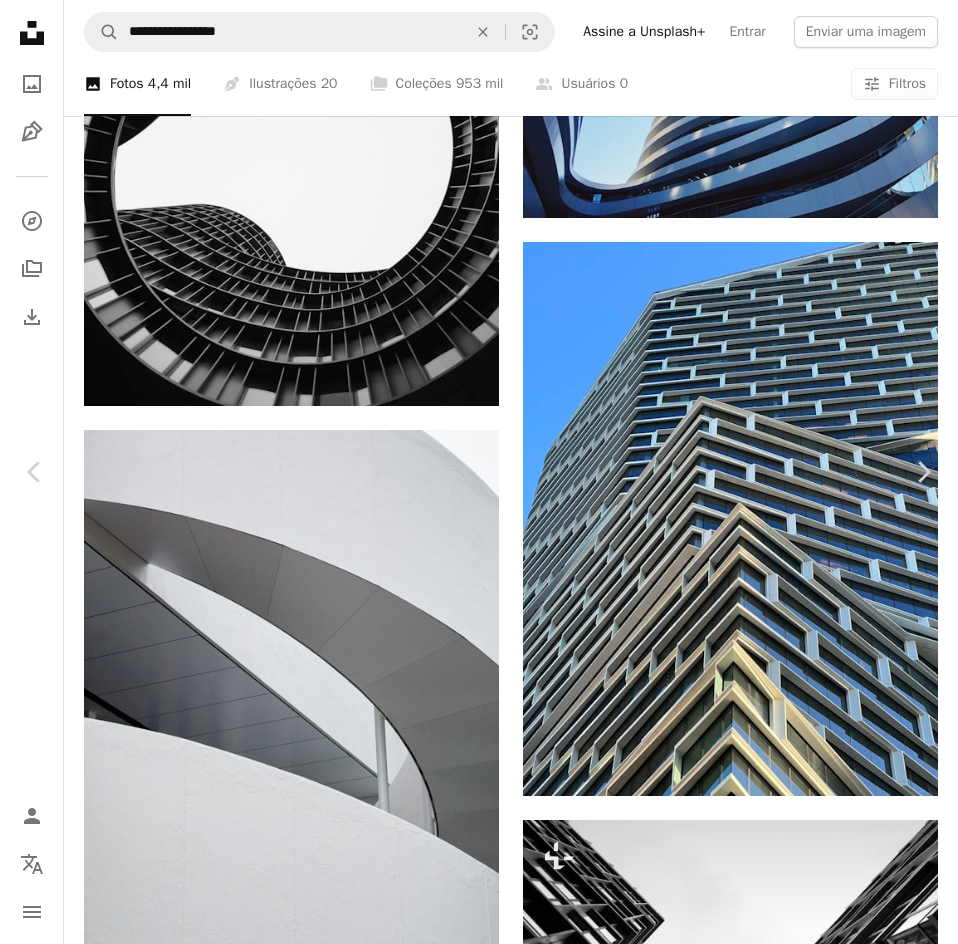 click on "Baixar gratuitamente" at bounding box center [742, 4719] 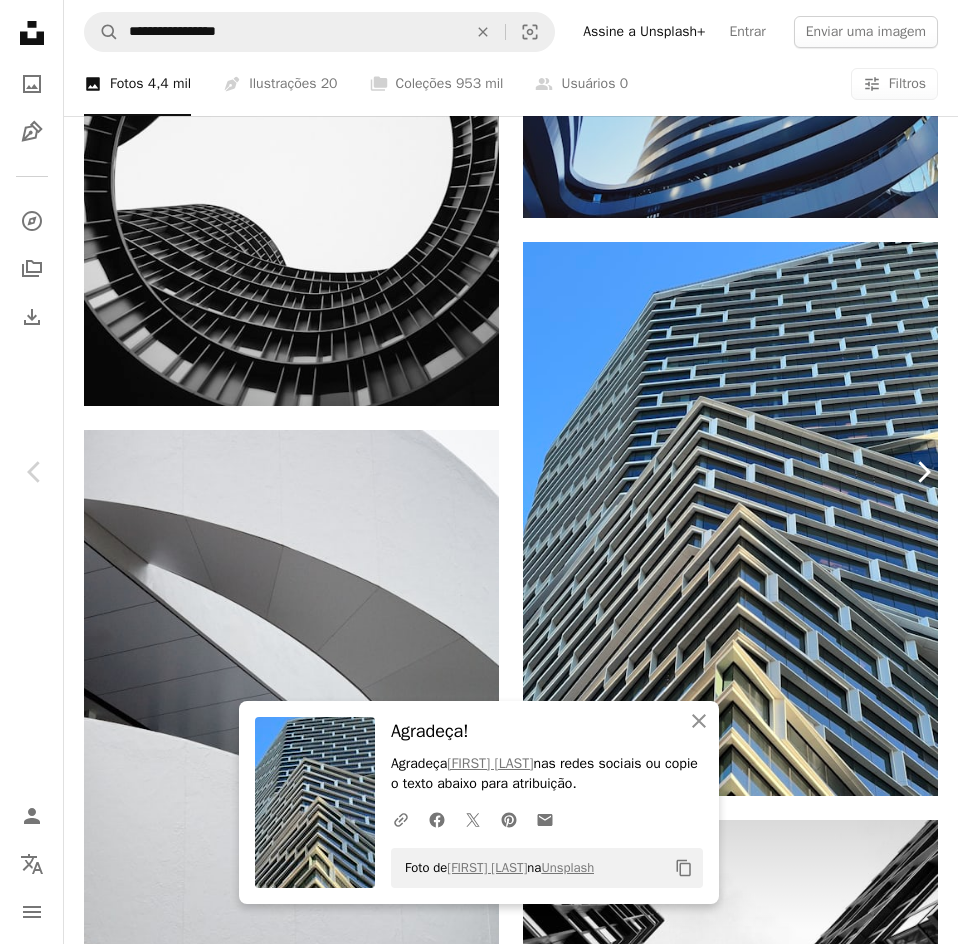 click on "Chevron right" at bounding box center (923, 472) 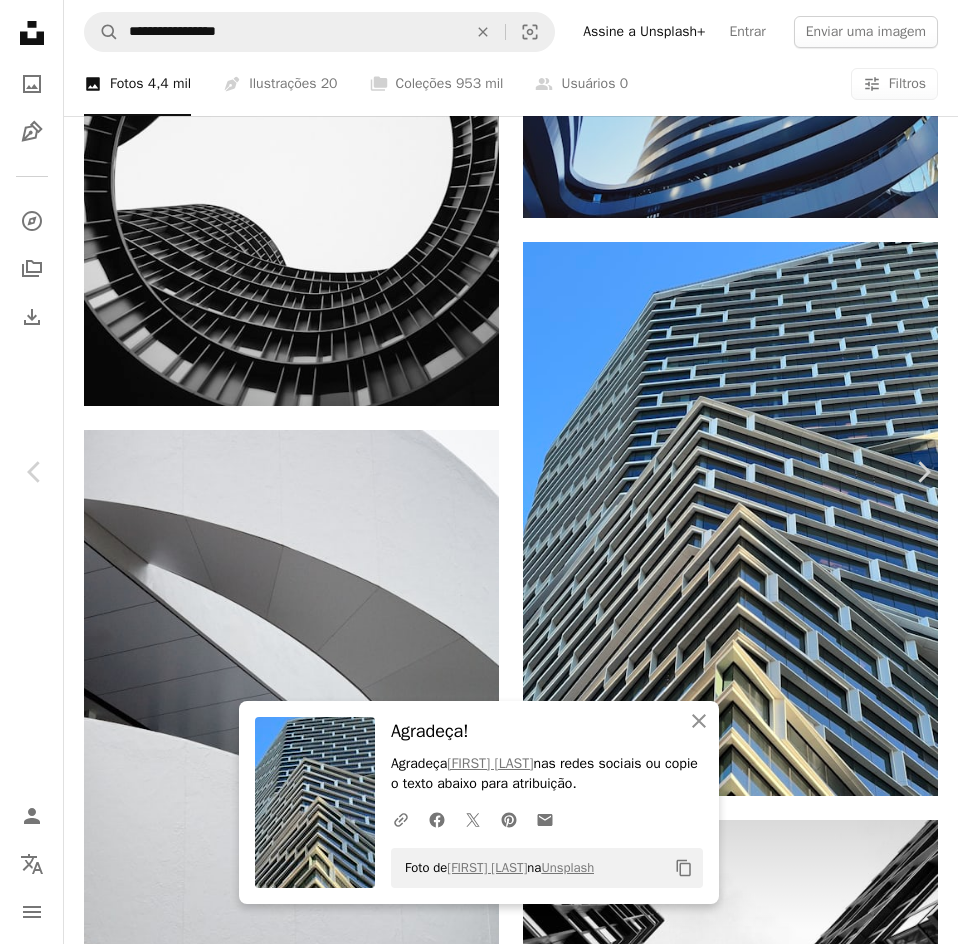 click on "An X shape Chevron left Chevron right An X shape Fechar Agradeça! Agradeça  [NAME]  nas redes sociais ou copie o texto abaixo para atribuição. A URL sharing icon (chains) Facebook icon X (formerly Twitter) icon Pinterest icon An envelope Foto de  [NAME]  na  Unsplash
Copy content [NAME] [USERNAME] A heart A plus sign Baixar gratuitamente Chevron down Zoom in Visualizações 21.917.985 Downloads 175.493 Destaque em Fotos ,  Arquitetura e Interiores A forward-right arrow Compartilhar Info icon Informações More Actions A map marker [BUILDING_NAME], [CITY], [COUNTRY] Calendar outlined Publicada em  [DATE] Camera SONY, ILCE-7M2 Safety Uso gratuito sob a  Licença da Unsplash abstrair edifício arquitetura mínimo minimalista arranha-céu Copenhaga monocromático Dinamarca moderno olhando para cima curva Escandinavo alto curvar papel de parede fundo preto projetar Branco Planos de fundo Pesquise imagens premium relacionadas na iStock  |  Ver mais na iStock  ↗ A heart" at bounding box center (479, 5145) 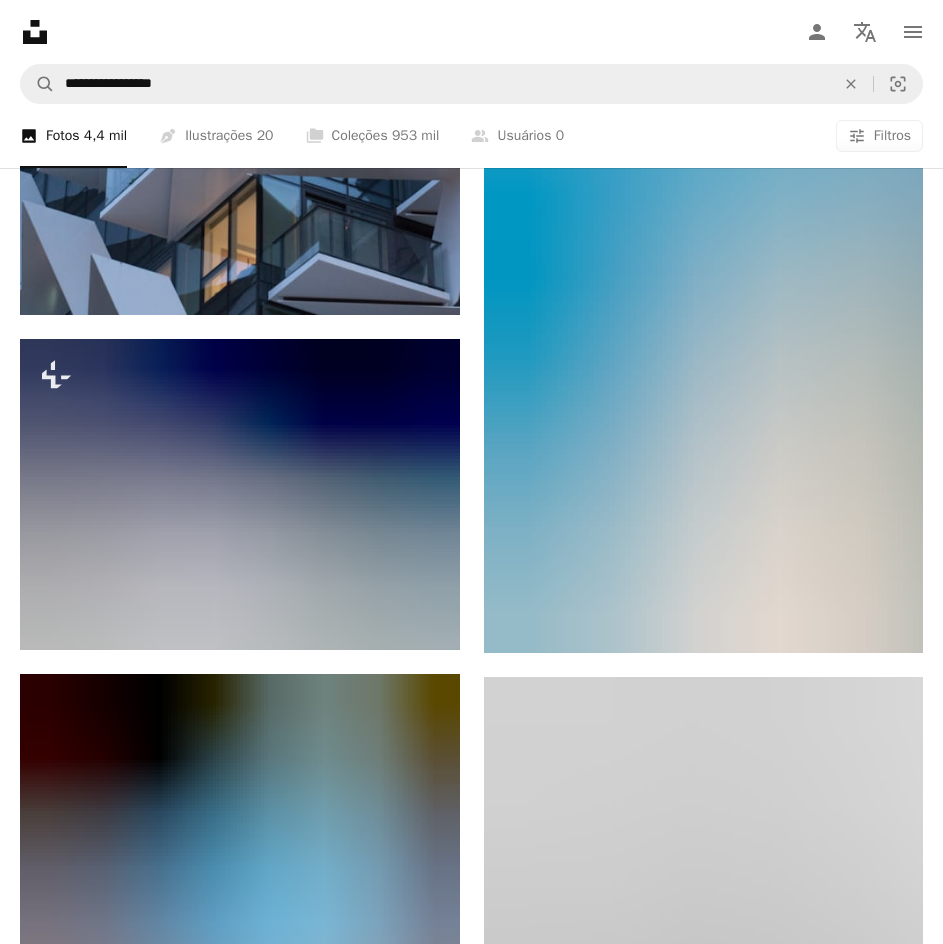 scroll, scrollTop: 4228, scrollLeft: 0, axis: vertical 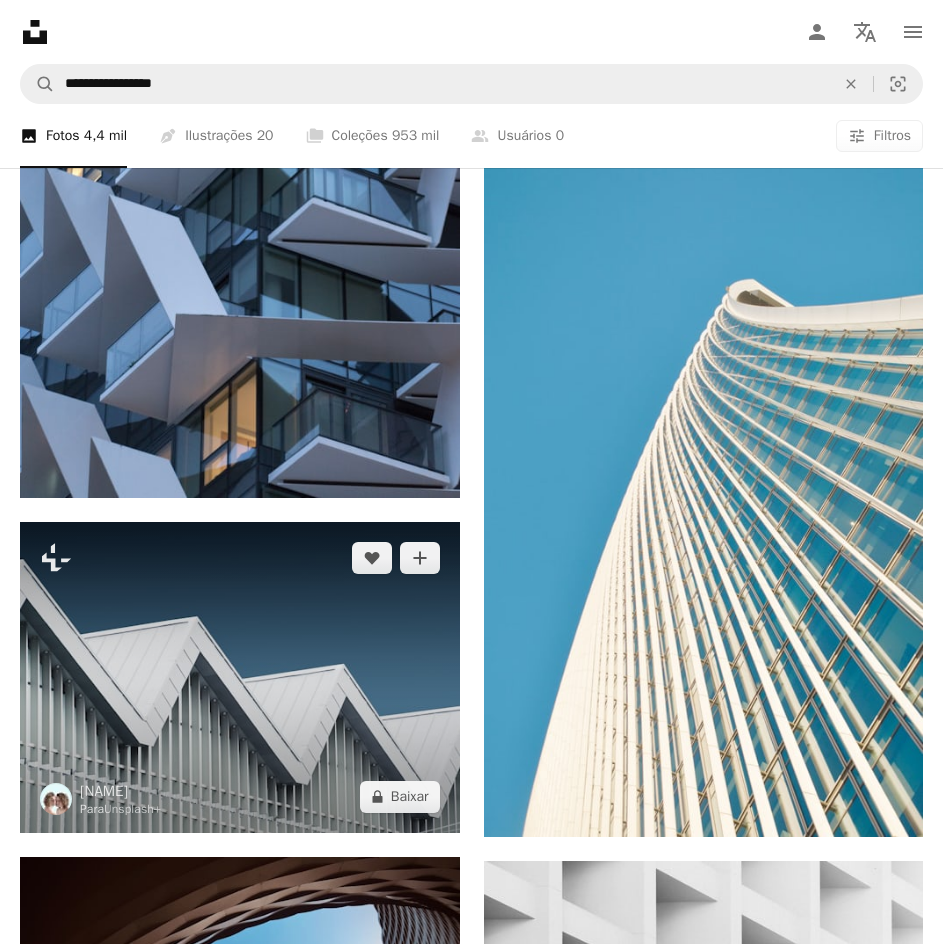 click at bounding box center (240, 677) 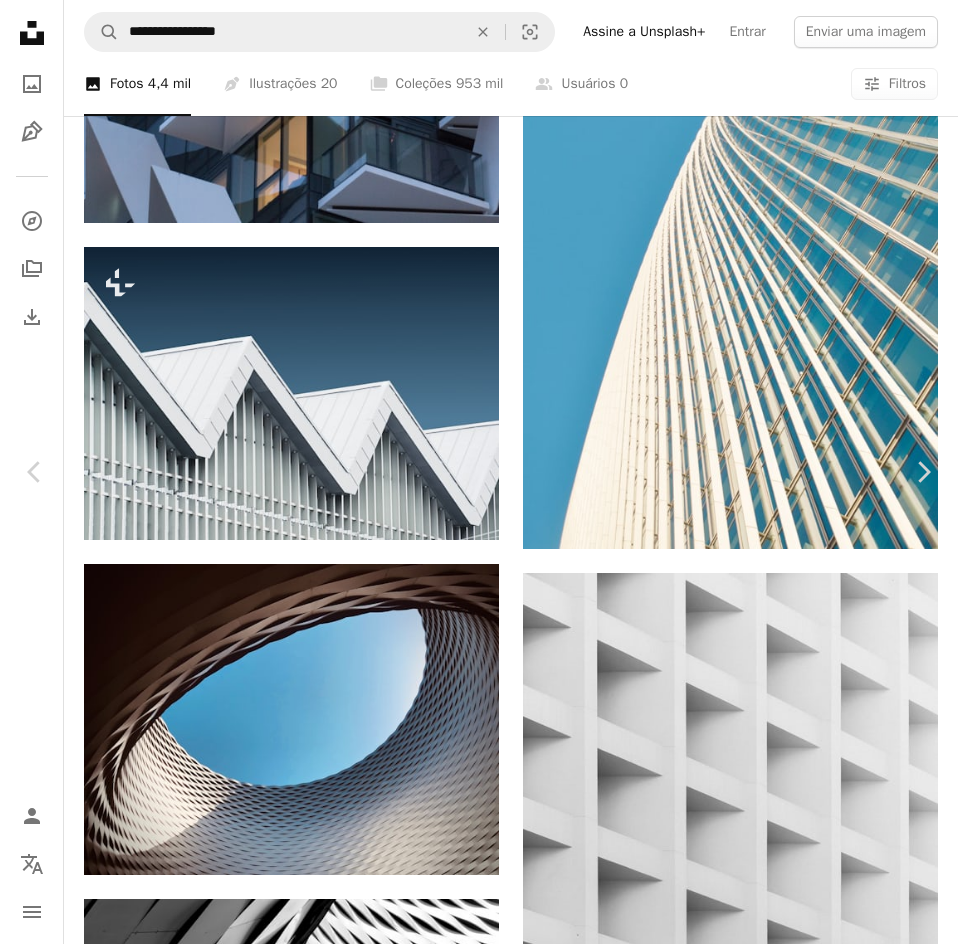 click on "An X shape Chevron left Chevron right Simone Hutsch Para  Unsplash+ A heart A plus sign A lock Baixar Zoom in Destaque em Fotos ,  Arquitetura e Interiores A forward-right arrow Compartilhar More Actions Calendar outlined Publicada em  [DATE] Safety Com a  Licença da Unsplash+ edifício luz armazém industrial telhado Telhadura construção abstrata parque industrial telhado de metal Armazéns refletor Planos de fundo Desta série Chevron right Plus sign for Unsplash+ Plus sign for Unsplash+ Plus sign for Unsplash+ Plus sign for Unsplash+ Plus sign for Unsplash+ Plus sign for Unsplash+ Plus sign for Unsplash+ Plus sign for Unsplash+ Plus sign for Unsplash+ Plus sign for Unsplash+ Imagens relacionadas Plus sign for Unsplash+ A heart A plus sign [NAME] Para  Unsplash+ A lock Baixar Plus sign for Unsplash+ A heart A plus sign [NAME] Para  Unsplash+ A lock Baixar Plus sign for Unsplash+ A heart A plus sign [NAME] Para  Unsplash+ A lock Baixar Plus sign for Unsplash+ A heart" at bounding box center [479, 7900] 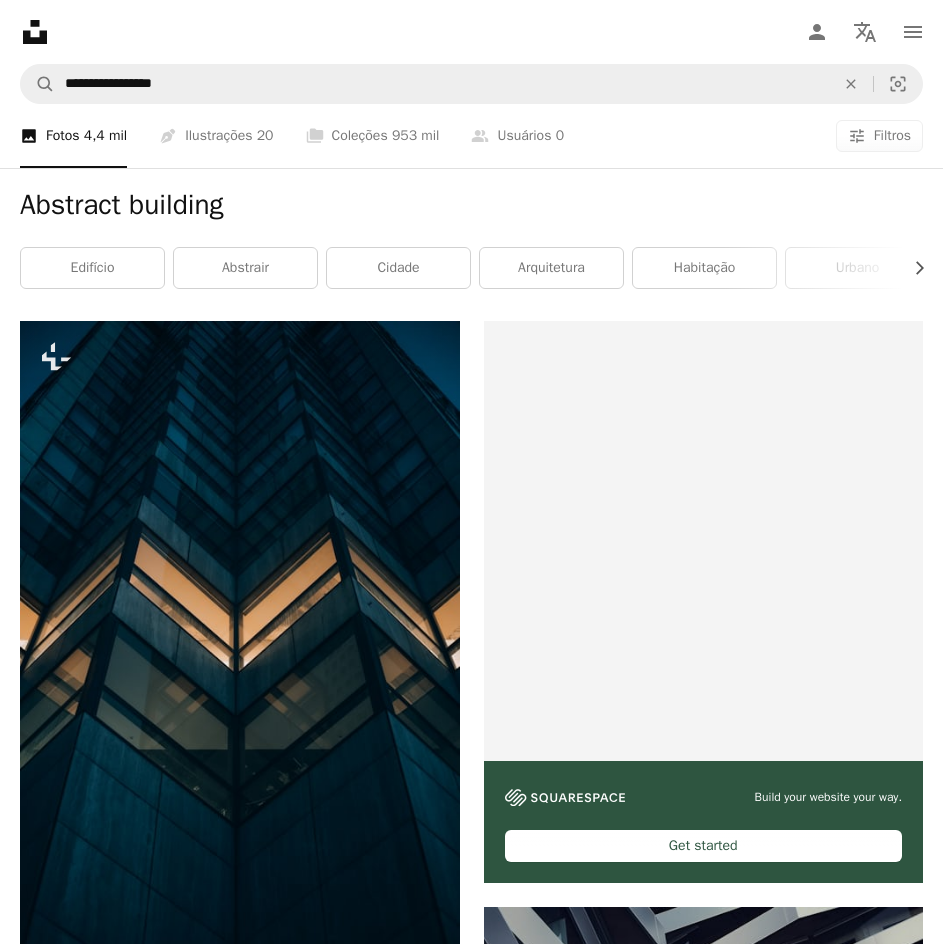 scroll, scrollTop: 228, scrollLeft: 0, axis: vertical 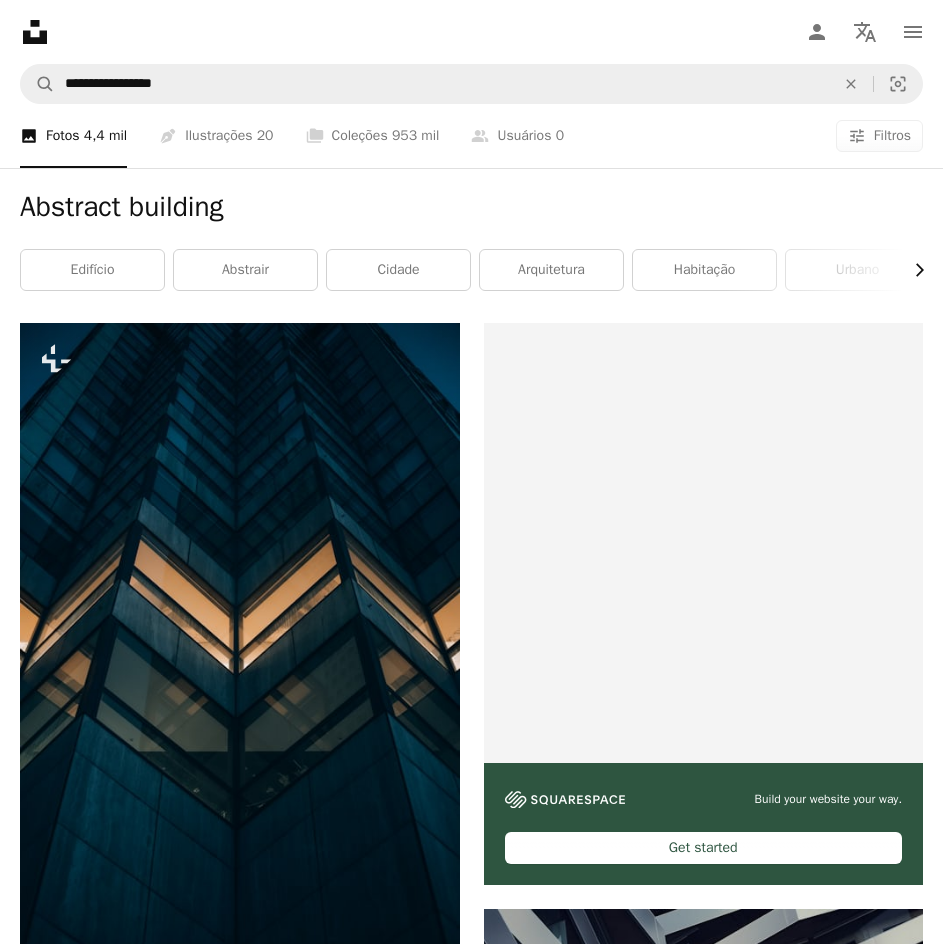 click on "Chevron right" 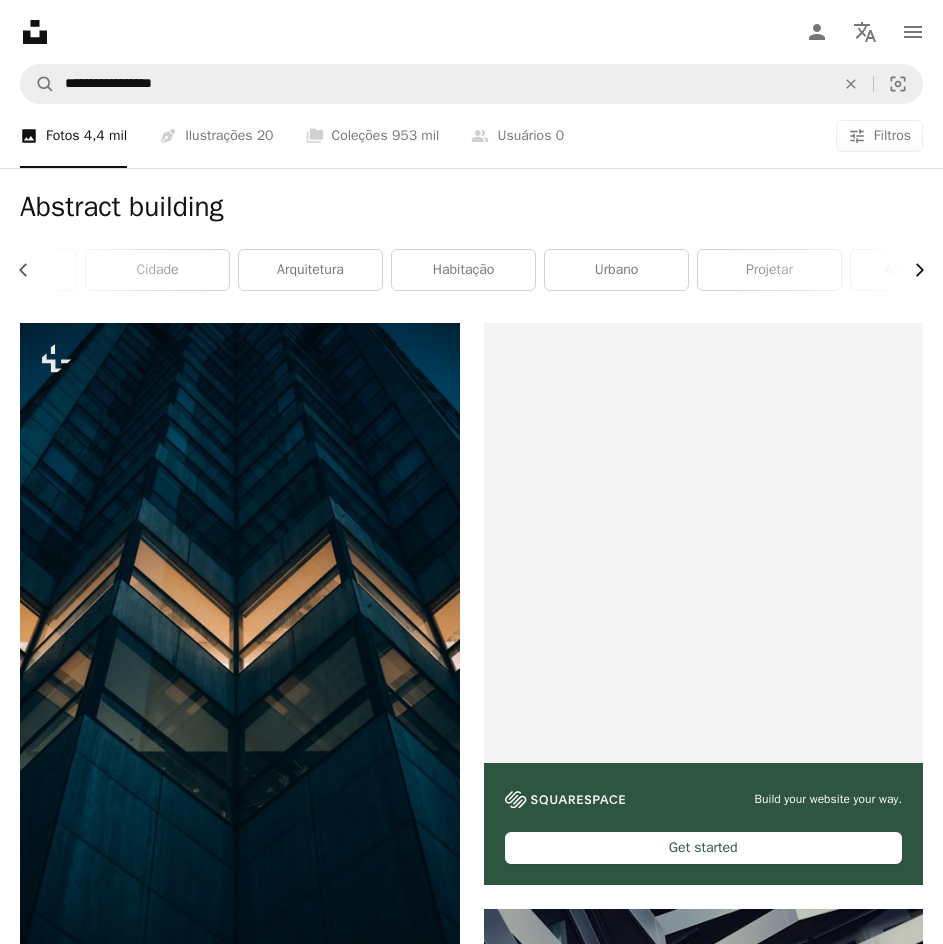 scroll, scrollTop: 0, scrollLeft: 300, axis: horizontal 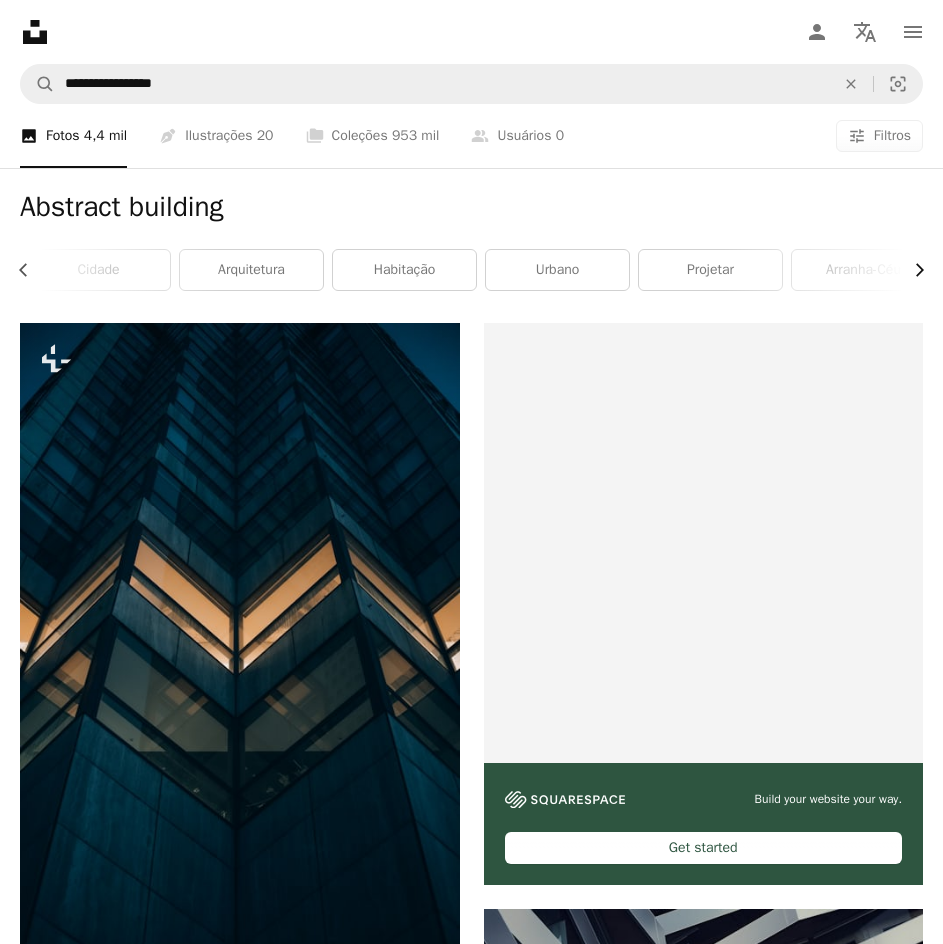 click on "Chevron right" 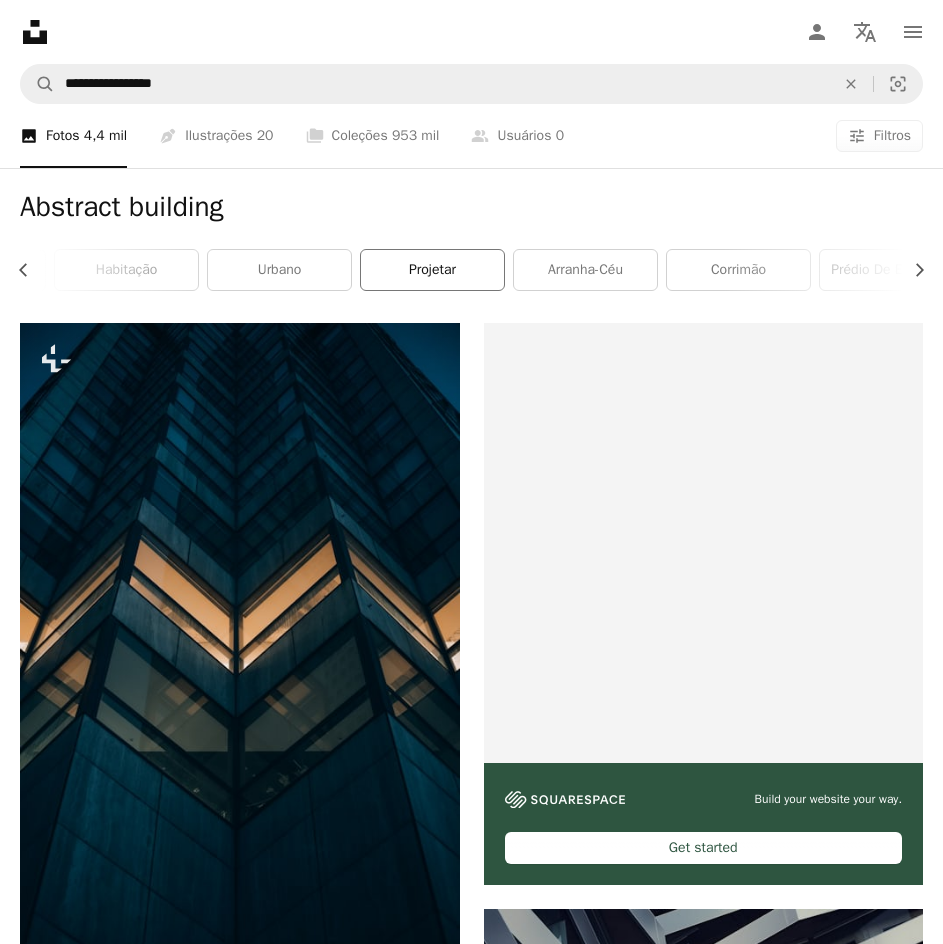 scroll, scrollTop: 0, scrollLeft: 600, axis: horizontal 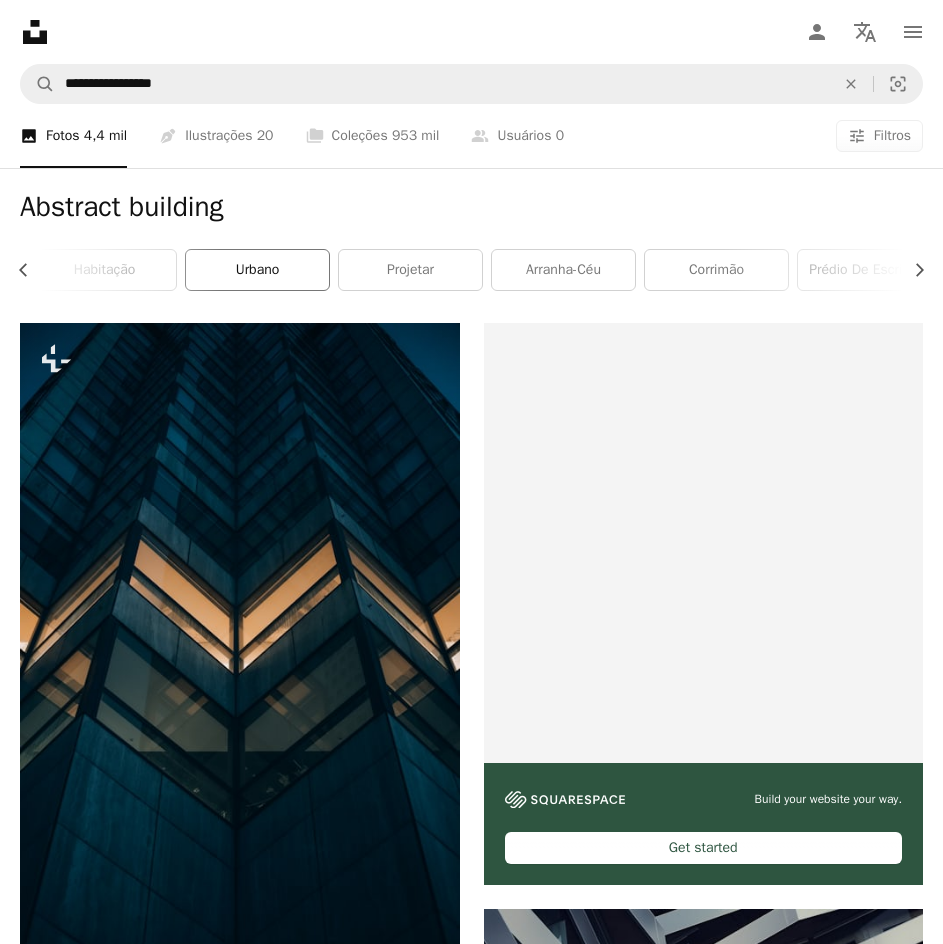 click on "urbano" at bounding box center [257, 270] 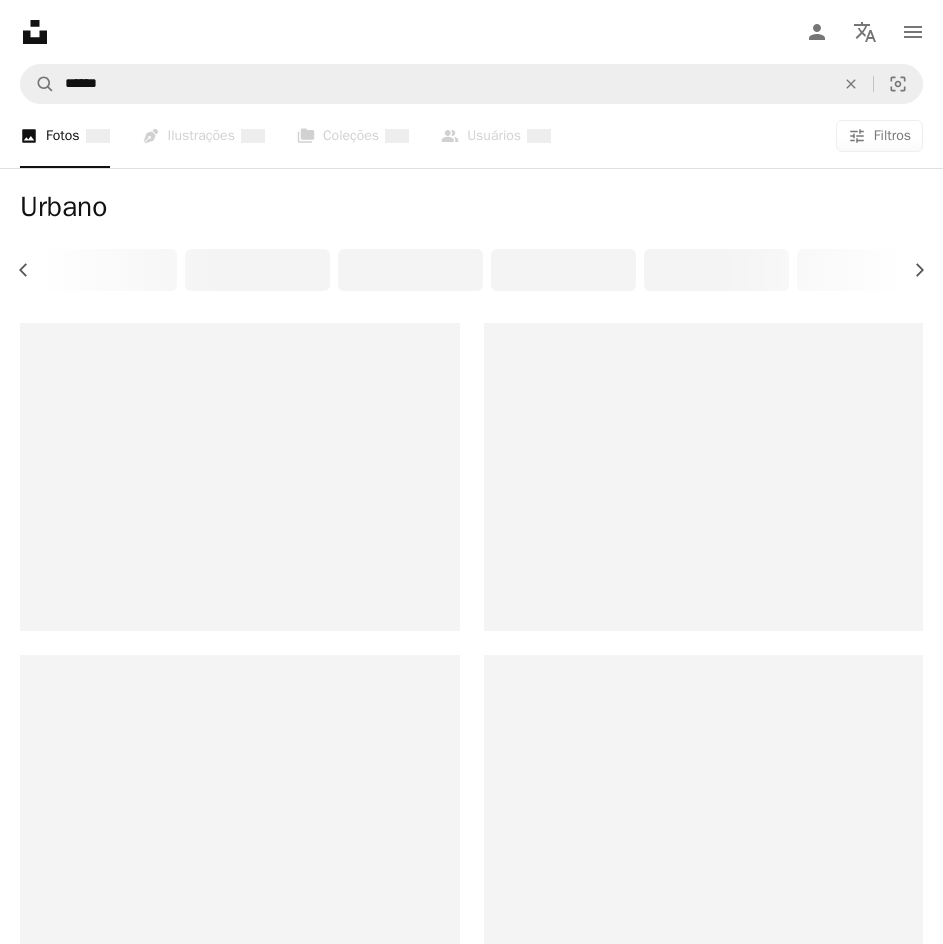scroll, scrollTop: 0, scrollLeft: 0, axis: both 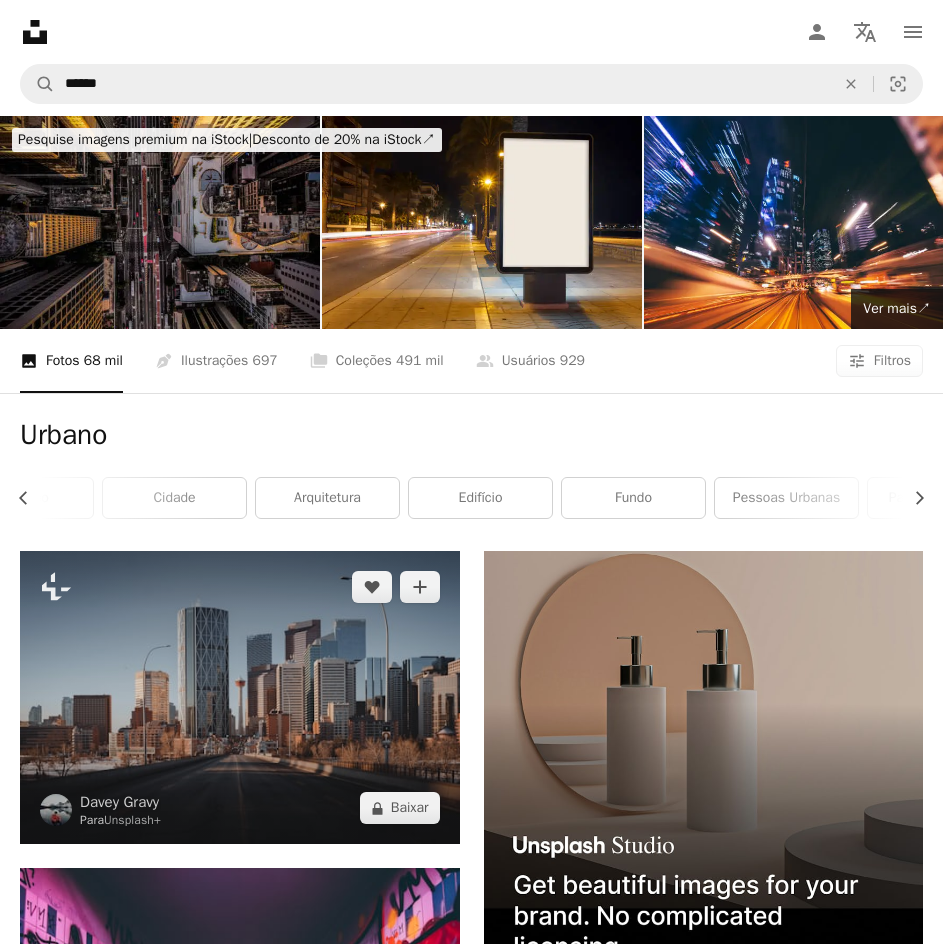 click at bounding box center [240, 697] 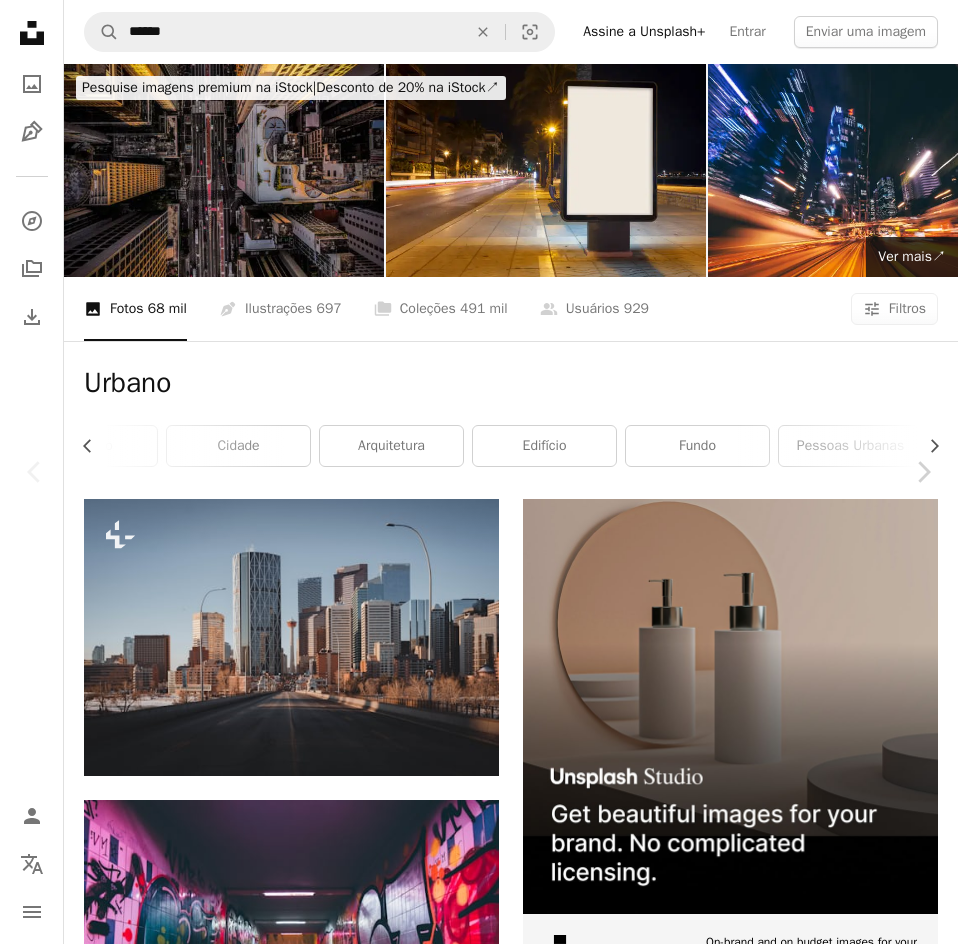 click on "An X shape Chevron left Chevron right [FIRST] [LAST] Para  Unsplash+ A heart A plus sign A lock Baixar Zoom in Destaque em Wallpapers A forward-right arrow Compartilhar More Actions A map marker [CITY], [STATE], [COUNTRY] Calendar outlined Publicada em  29 de [MONTH] de 2022 Safety Com a  Licença da Unsplash+ papel de parede do telefone cidade papéis de parede da área de trabalho caminho nascer do sol Resumo Antecedentes Canadá cenário urbano fundo do telefone Cityscape ao ar livre [CITY] proteção de tela tela de bloqueio tela inicial Imagens De Fundo Da Sede Fotos de stock gratuitas Desta série Chevron right Plus sign for Unsplash+ Plus sign for Unsplash+ Plus sign for Unsplash+ Plus sign for Unsplash+ Plus sign for Unsplash+ Plus sign for Unsplash+ Plus sign for Unsplash+ Plus sign for Unsplash+ Plus sign for Unsplash+ Plus sign for Unsplash+ Imagens relacionadas Plus sign for Unsplash+ A heart A plus sign [FIRST] [LAST] Para  Unsplash+ A lock Baixar Plus sign for Unsplash+ A heart A plus sign Getty Images" at bounding box center (479, 7278) 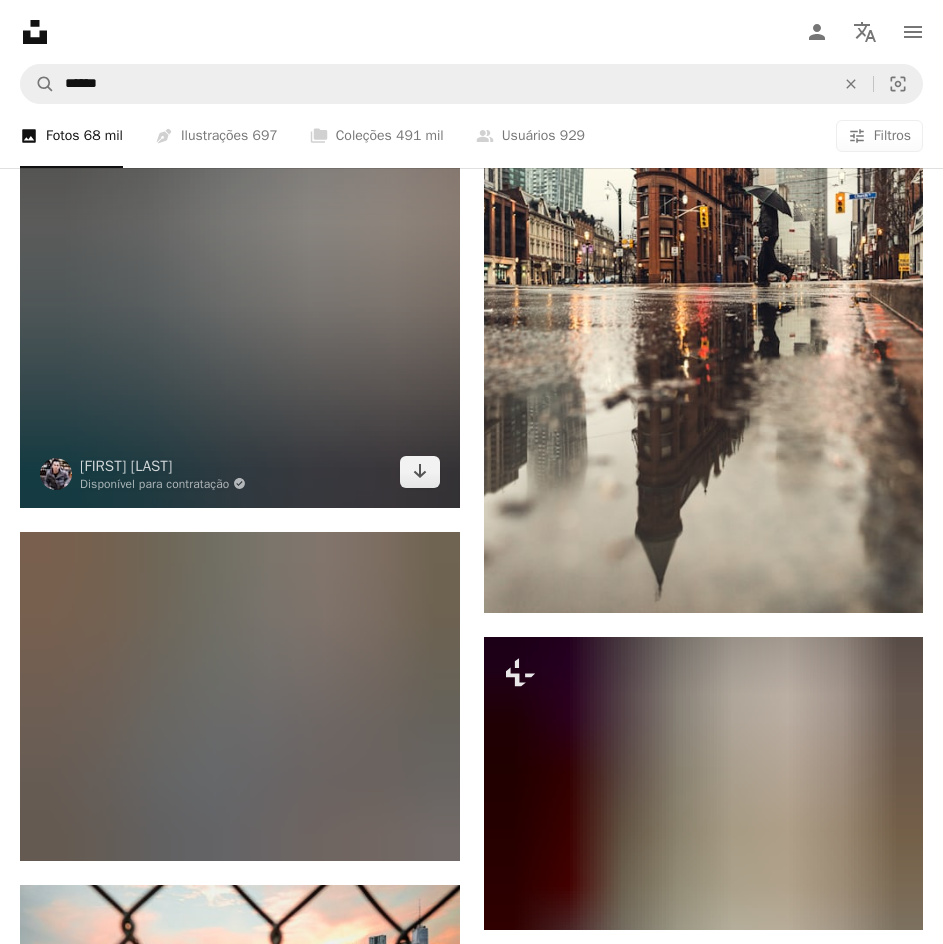 scroll, scrollTop: 2700, scrollLeft: 0, axis: vertical 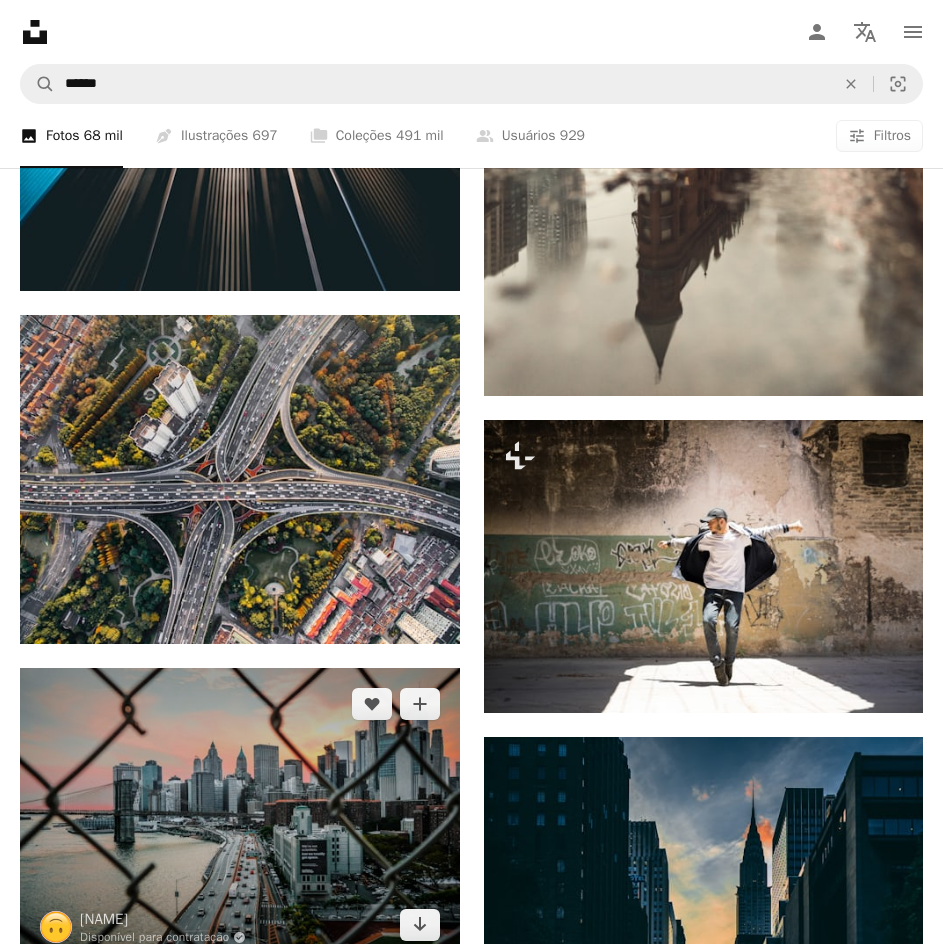 click at bounding box center [240, 814] 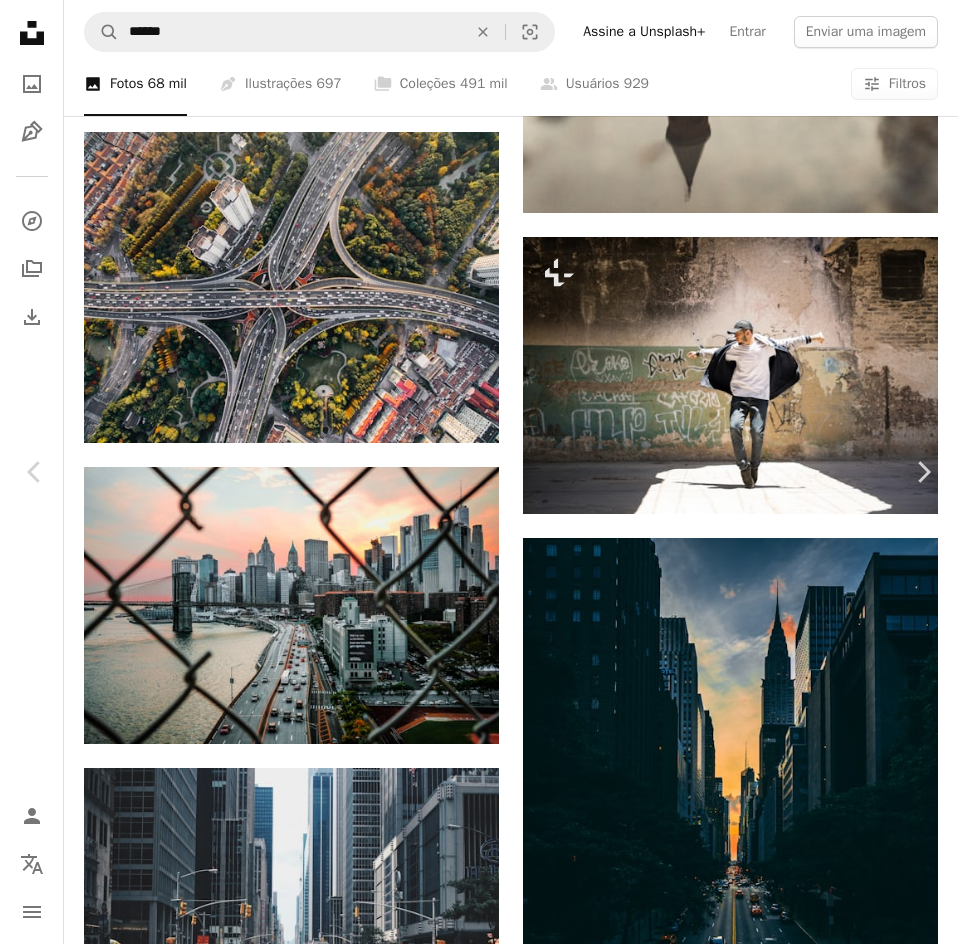 click on "Baixar gratuitamente" at bounding box center [742, 4152] 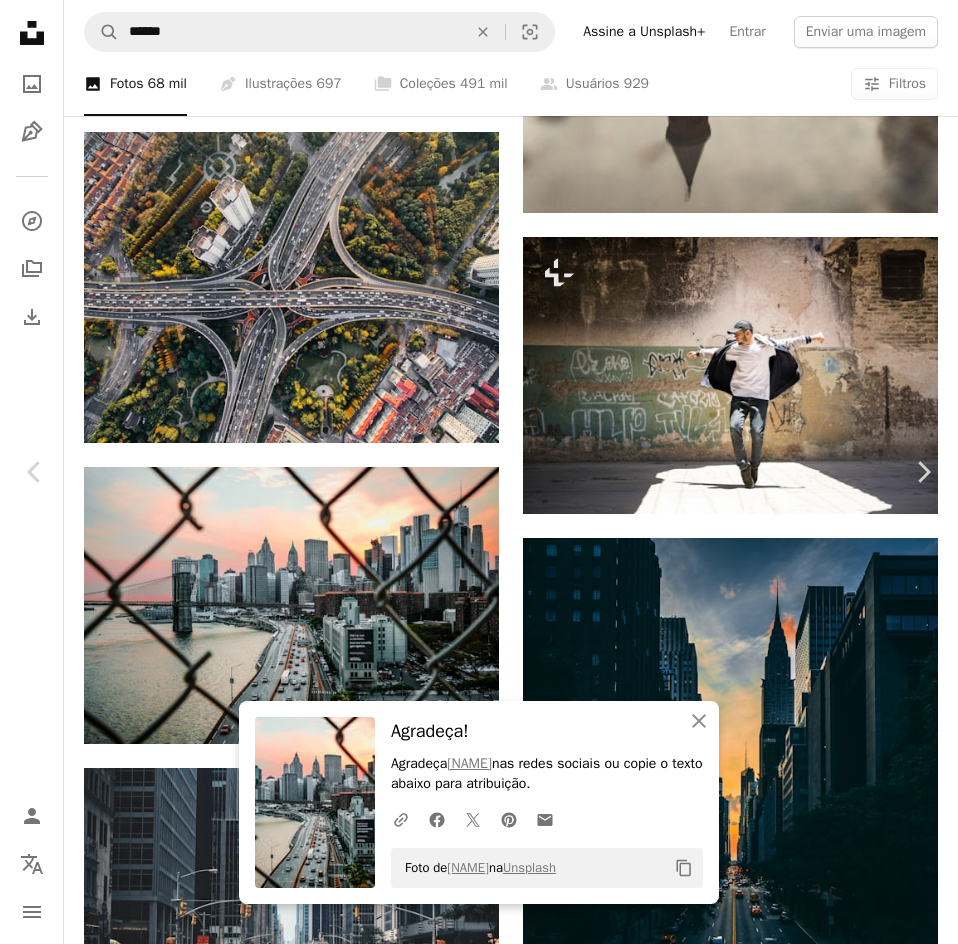 click on "An X shape Chevron left Chevron right An X shape Fechar Agradeça! Agradeça  [NAME]  nas redes sociais ou copie o texto abaixo para atribuição. A URL sharing icon (chains) Facebook icon X (formerly Twitter) icon Pinterest icon An envelope Foto de  [NAME]  na  Unsplash
Copy content [NAME] Disponível para contratação A checkmark inside of a circle A heart A plus sign Baixar gratuitamente Chevron down Zoom in Visualizações 45.933.102 Downloads 621.753 Destaque em Fotos ,  Fotografia de Rua A forward-right arrow Compartilhar Info icon Informações More Actions A map marker [CITY], [COUNTRY] Calendar outlined Publicada em  [DATE] Camera FUJIFILM, X-T2 Safety Uso gratuito sob a  Licença da Unsplash papel de parede cidade ocaso caminho Nova Iorque fotografia rua Edifícios ponte Cityscape papel de parede da cidade Unsplash América Estados Unidos tráfego grade costa cerca Manhattan linha costeira Imagens de domínio público  |  Ver mais na iStock" at bounding box center [479, 4577] 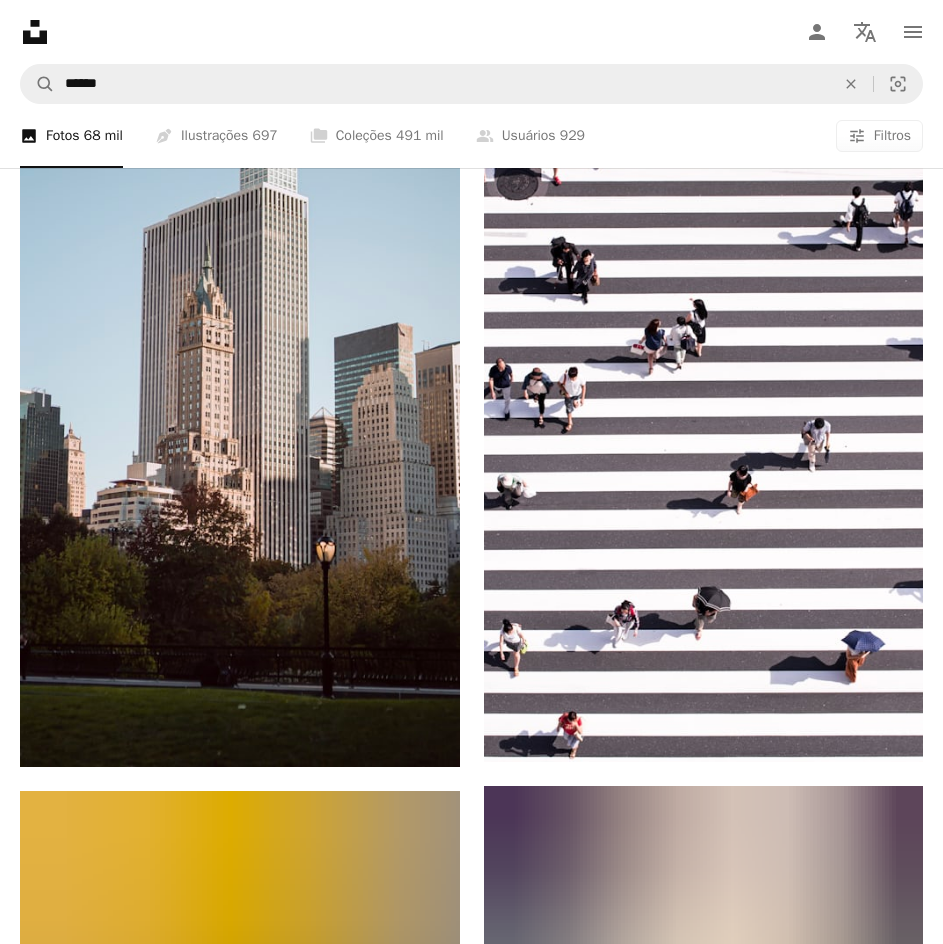 scroll, scrollTop: 5500, scrollLeft: 0, axis: vertical 